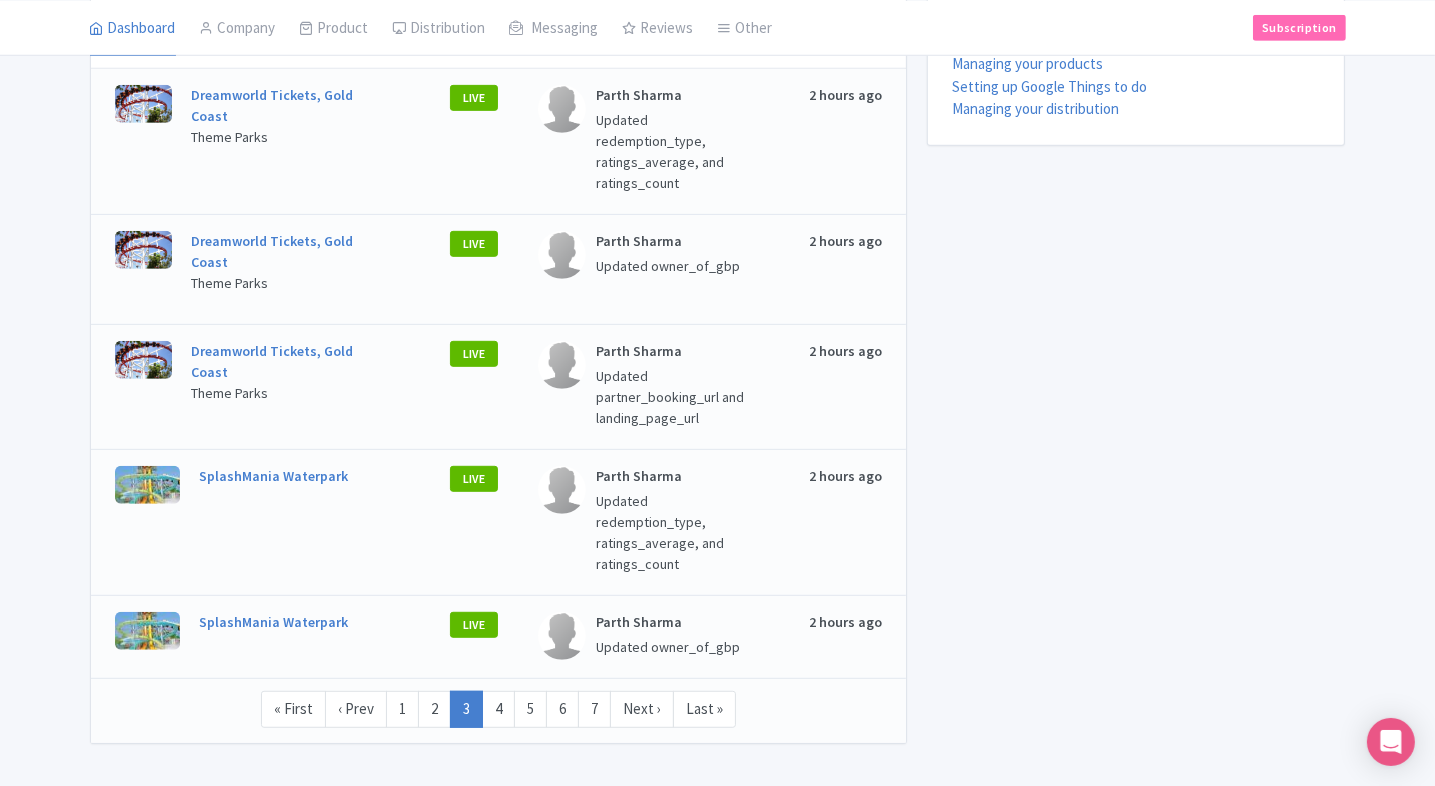scroll, scrollTop: 947, scrollLeft: 0, axis: vertical 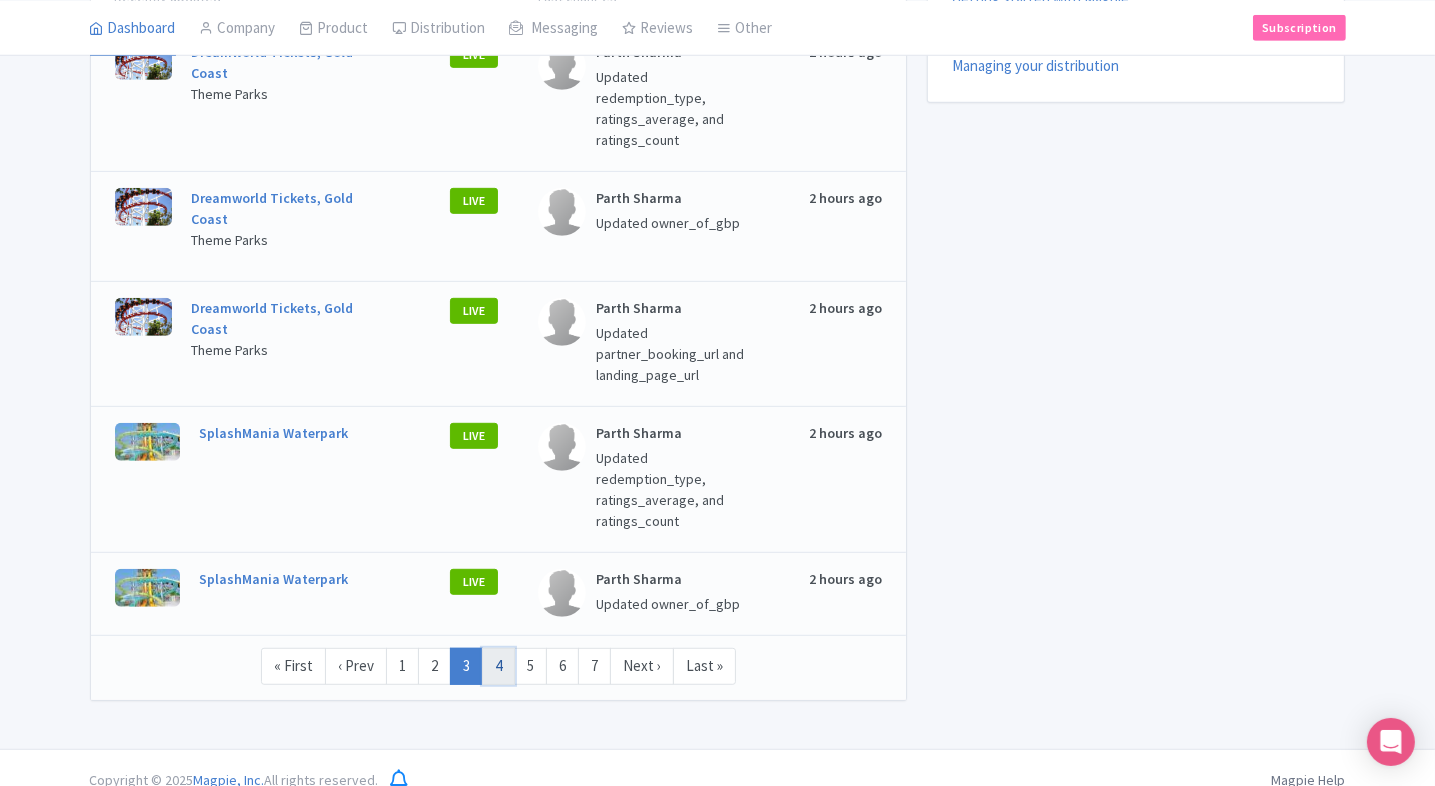 click on "4" at bounding box center (498, 666) 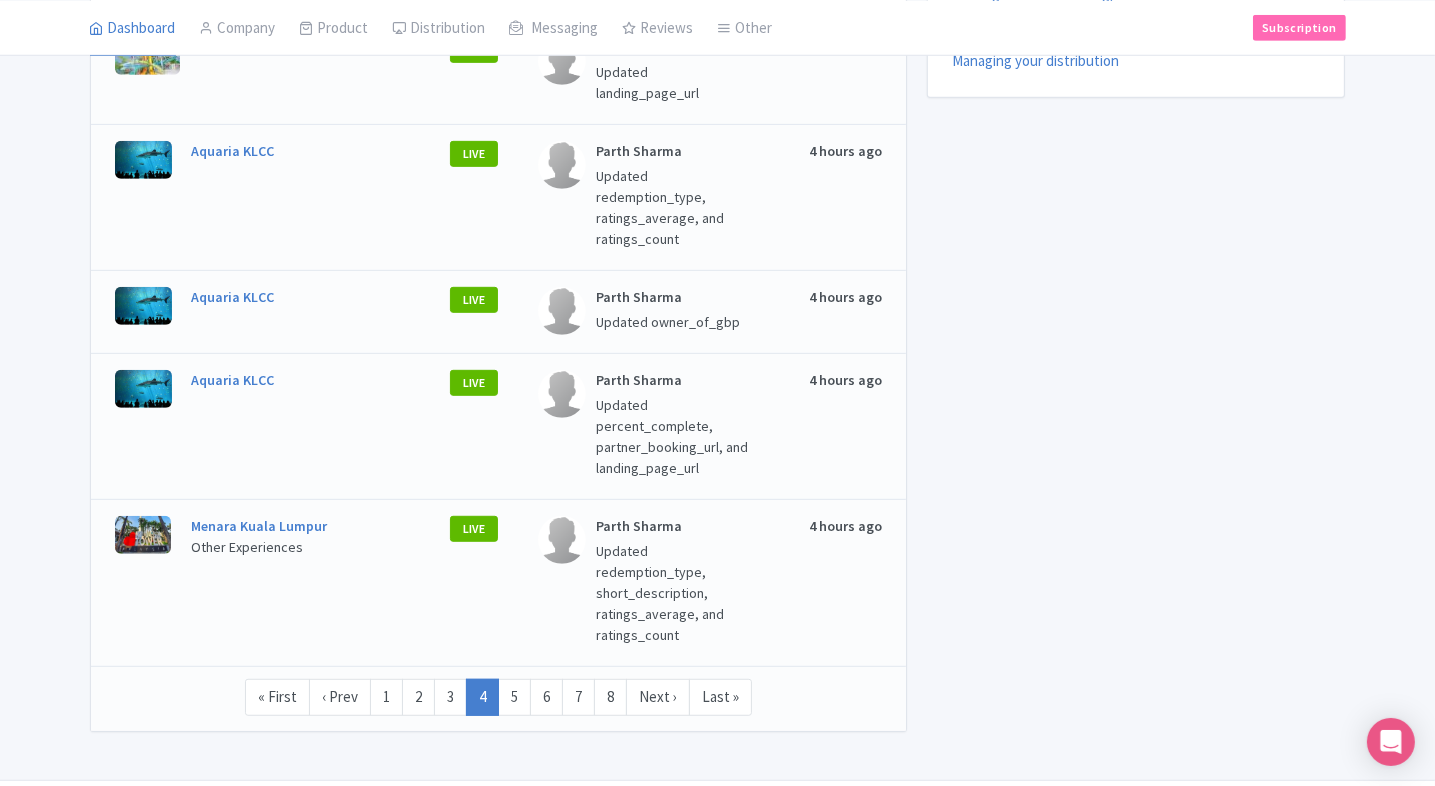 scroll, scrollTop: 983, scrollLeft: 0, axis: vertical 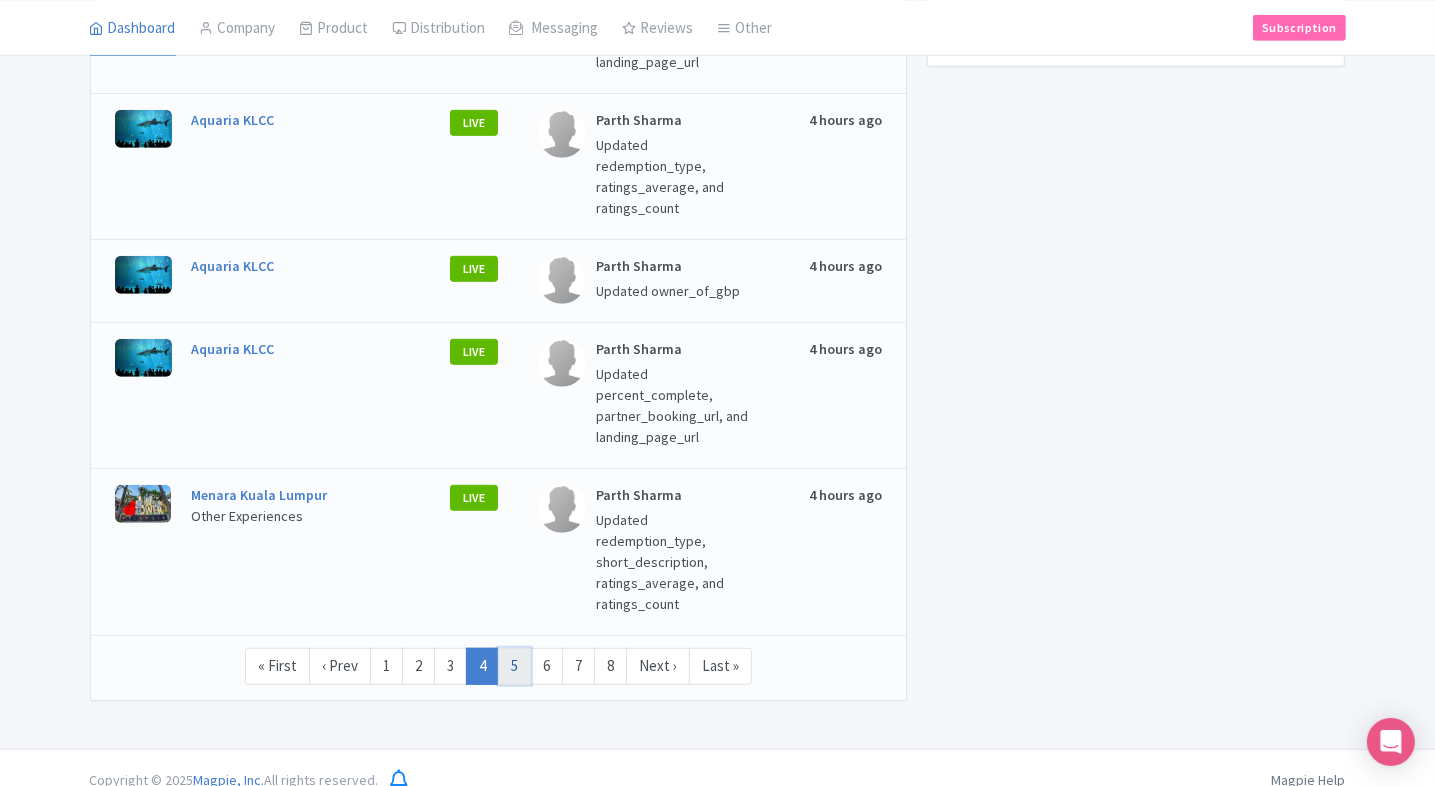 click on "5" at bounding box center [514, 666] 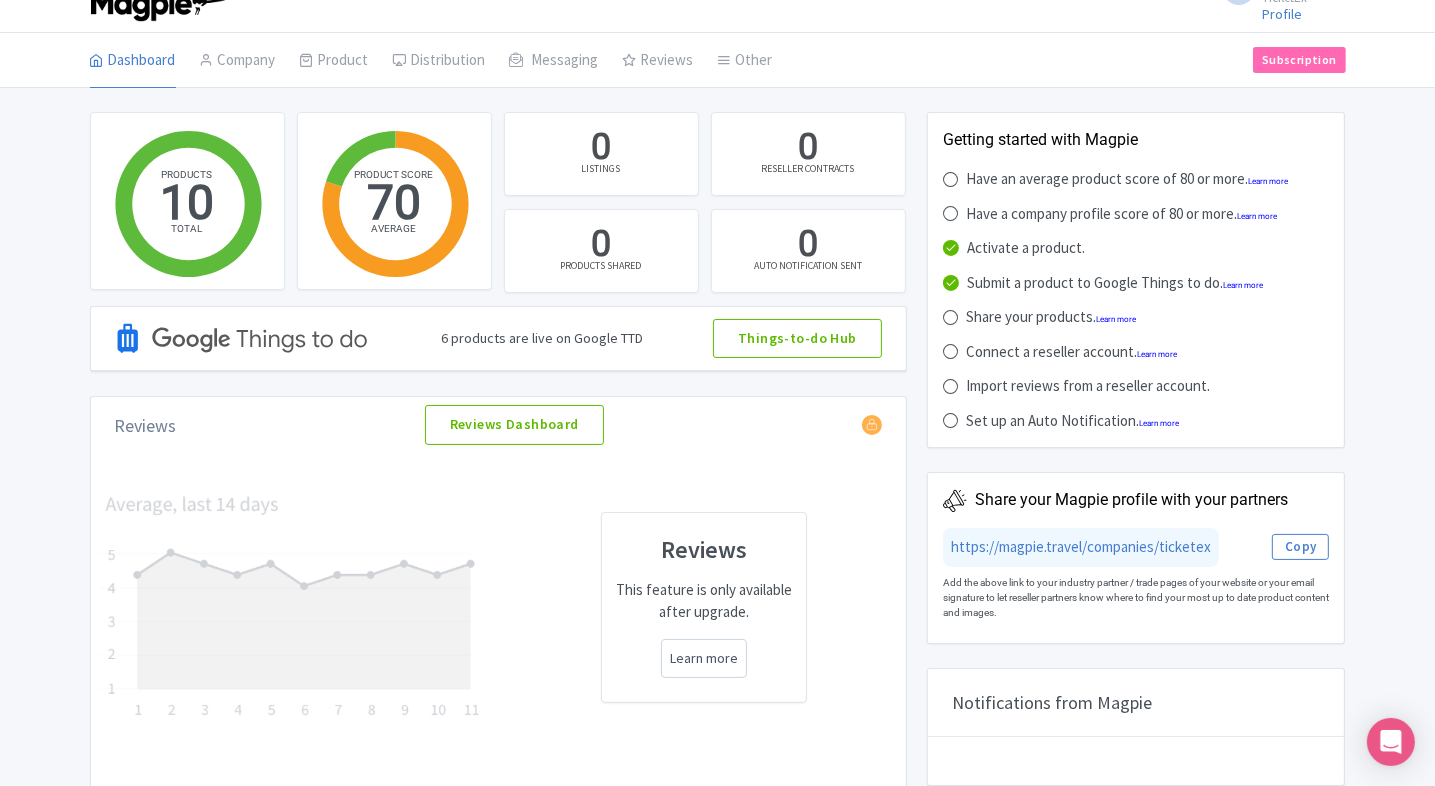 scroll, scrollTop: 0, scrollLeft: 0, axis: both 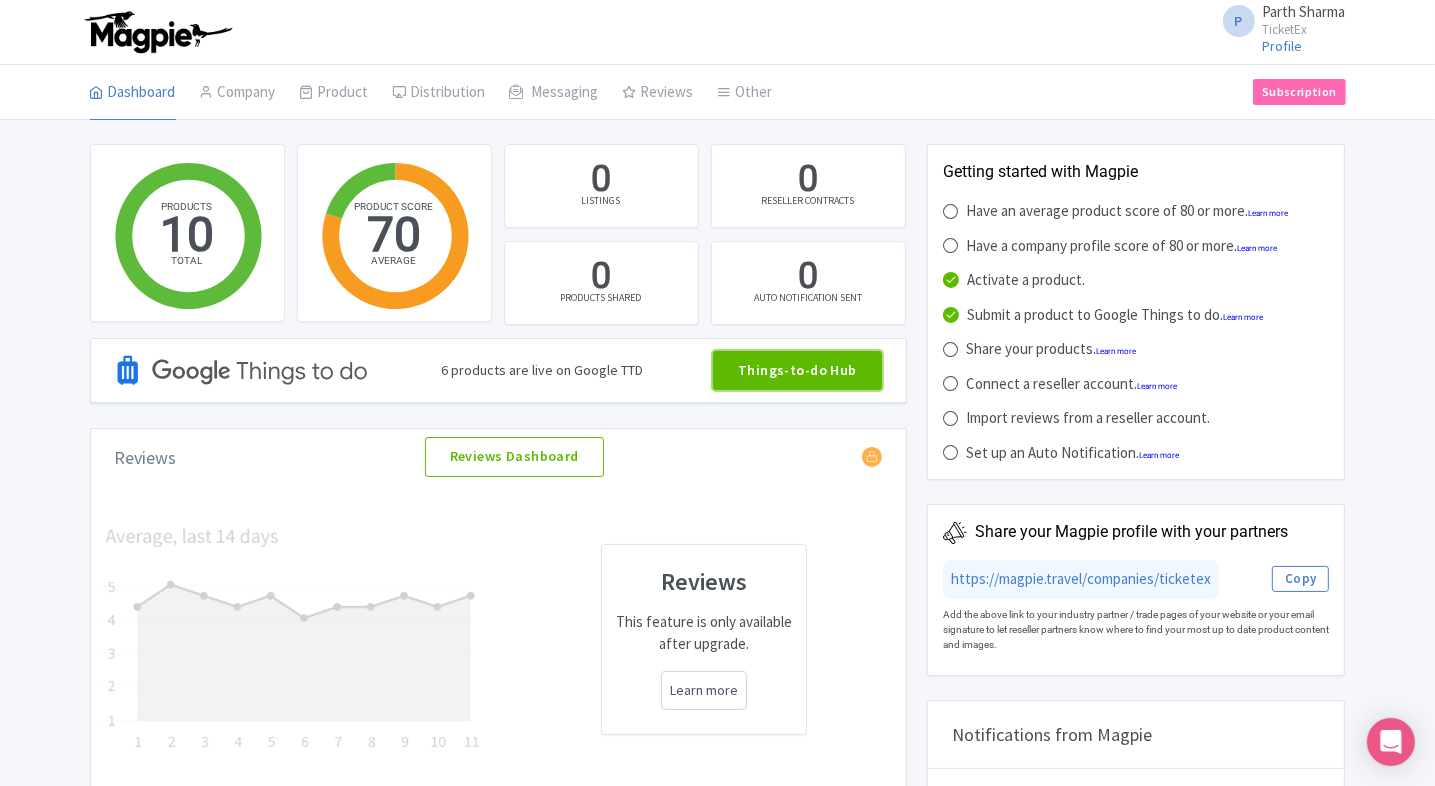 click on "Things-to-do Hub" at bounding box center [797, 371] 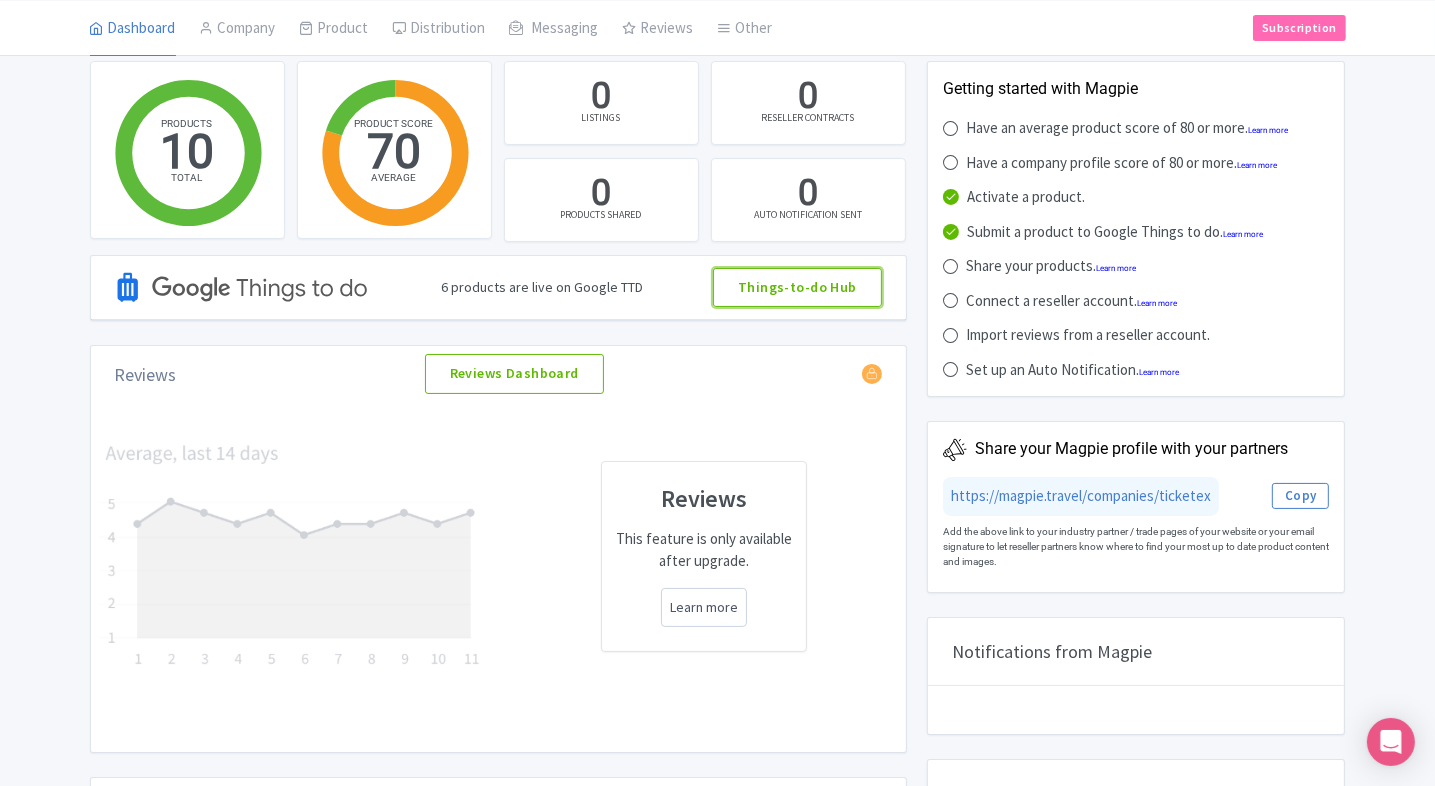 scroll, scrollTop: 0, scrollLeft: 0, axis: both 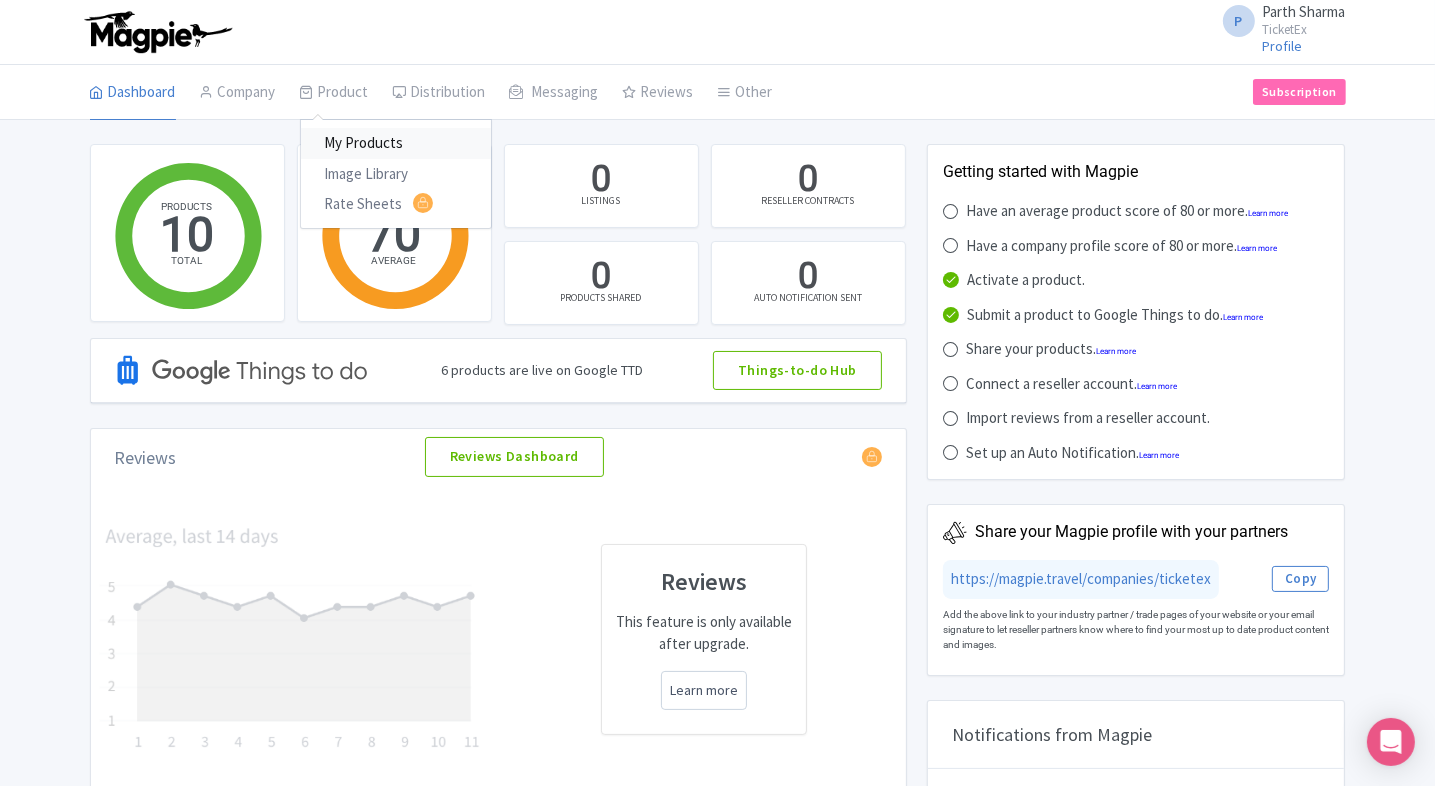click on "My Products" at bounding box center [396, 143] 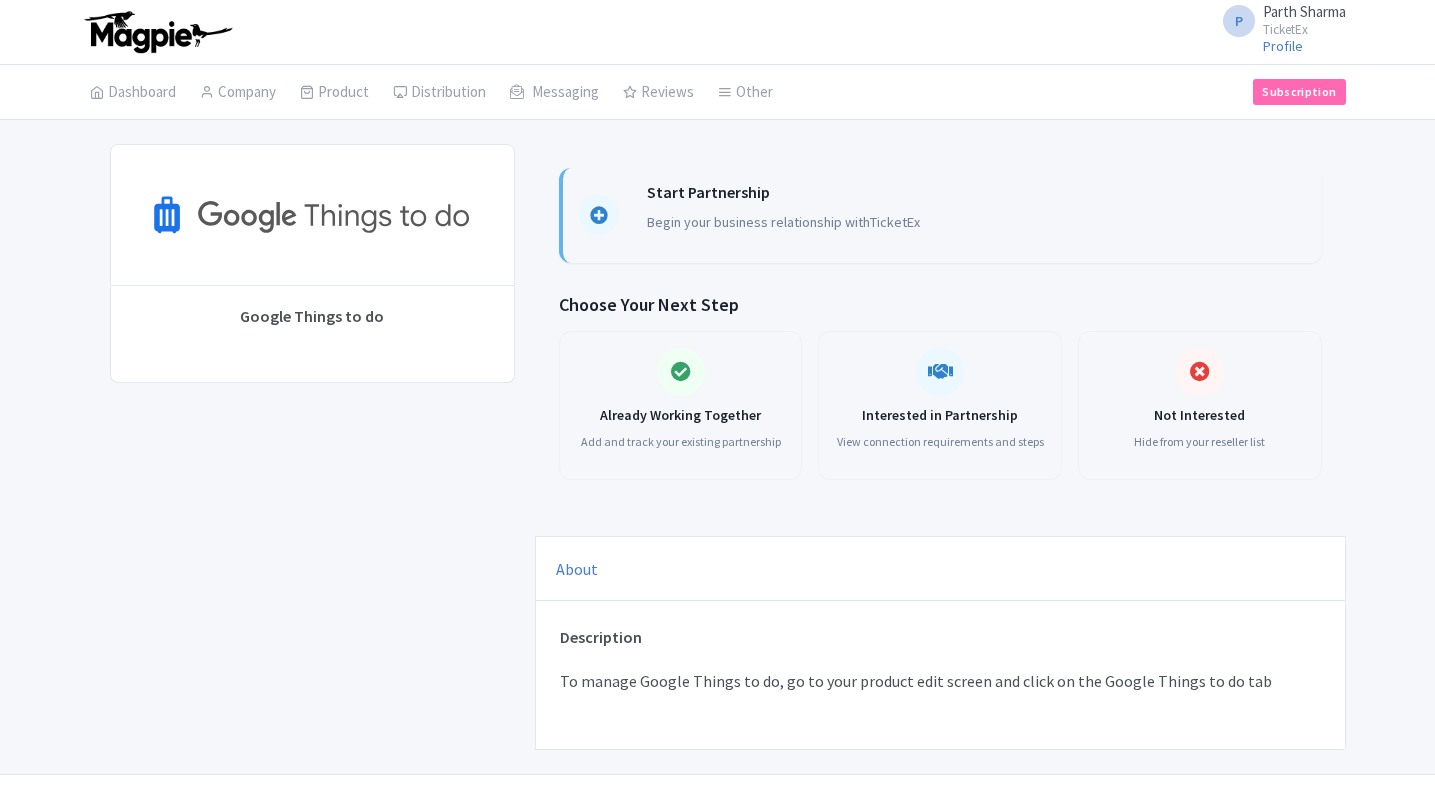 scroll, scrollTop: 0, scrollLeft: 0, axis: both 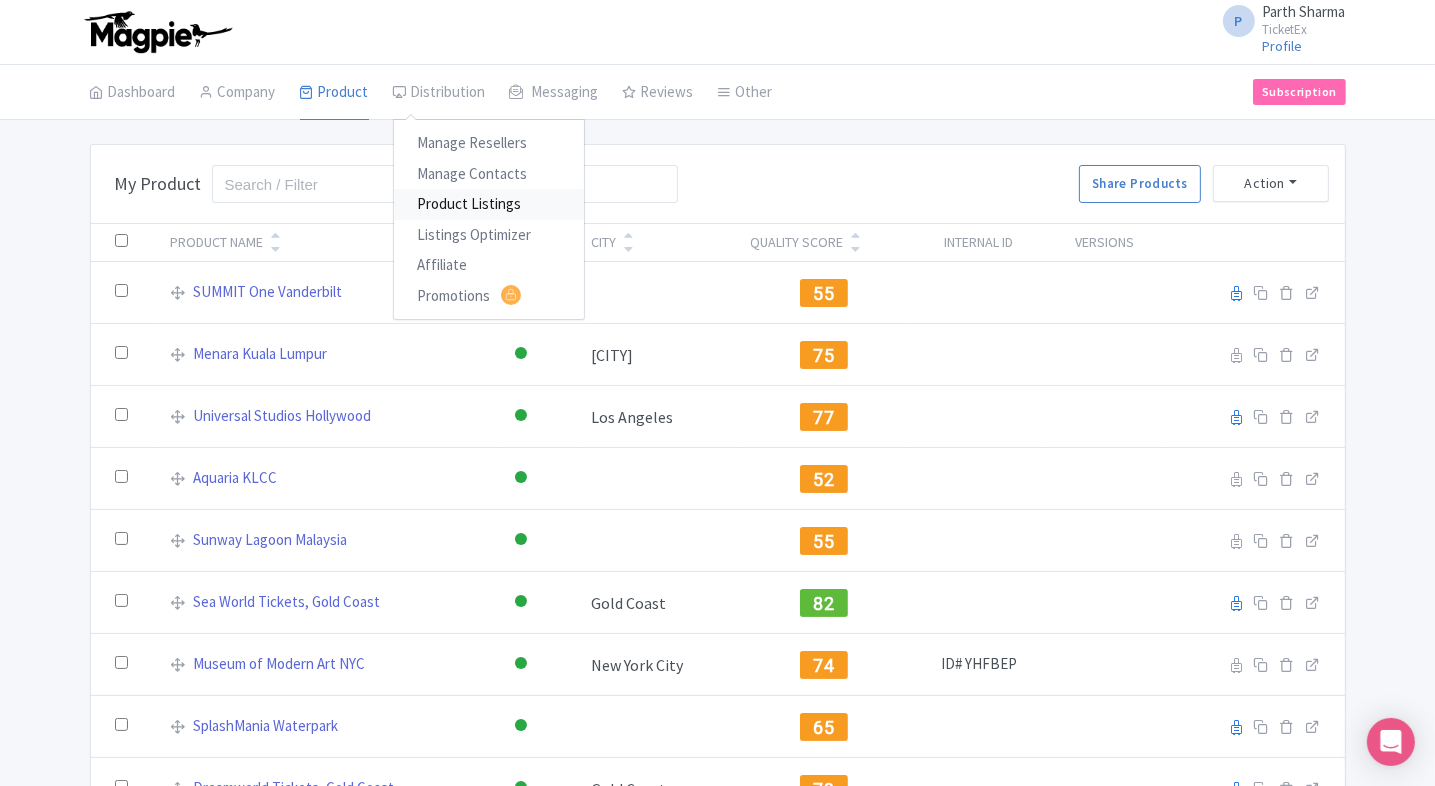 click on "Product Listings" at bounding box center (489, 204) 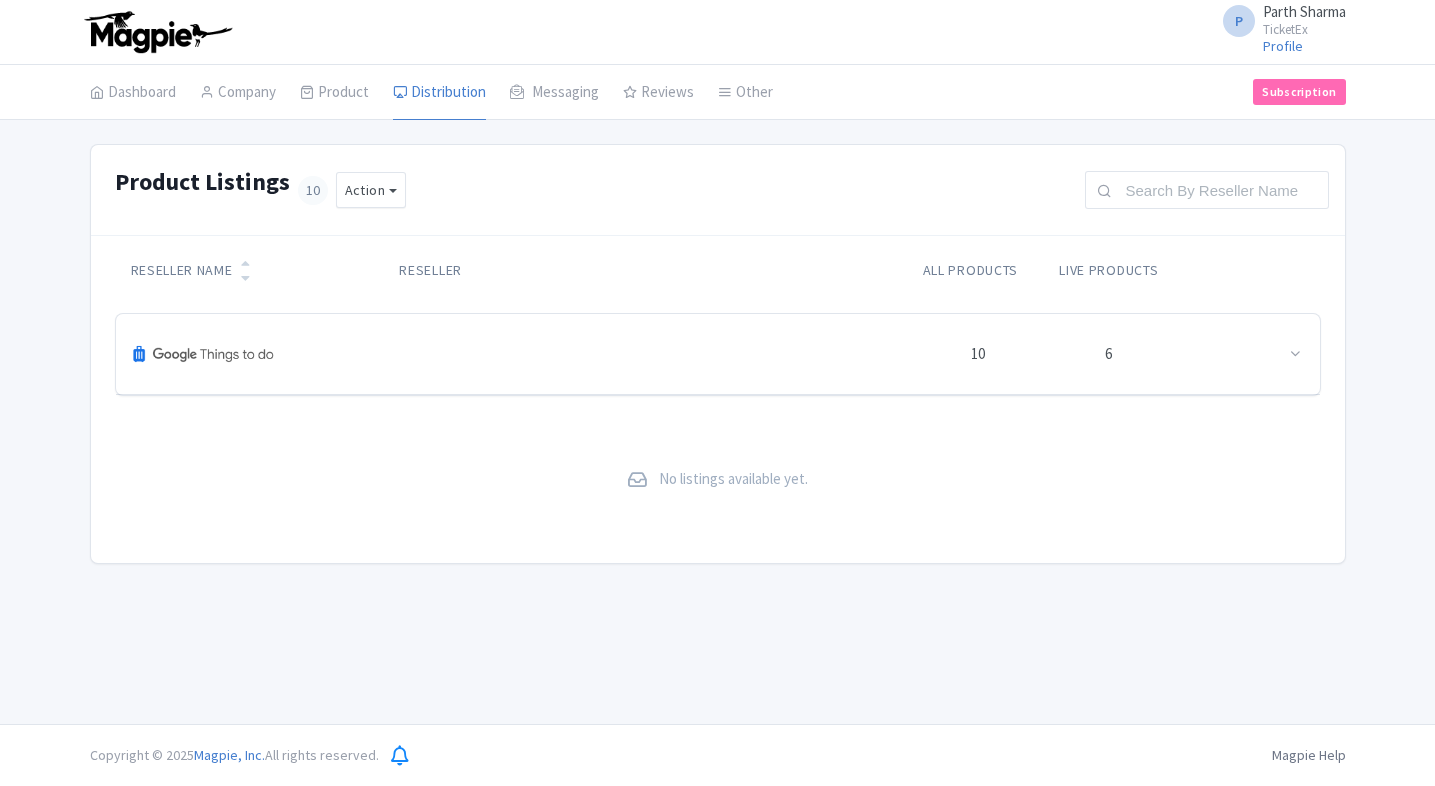 scroll, scrollTop: 0, scrollLeft: 0, axis: both 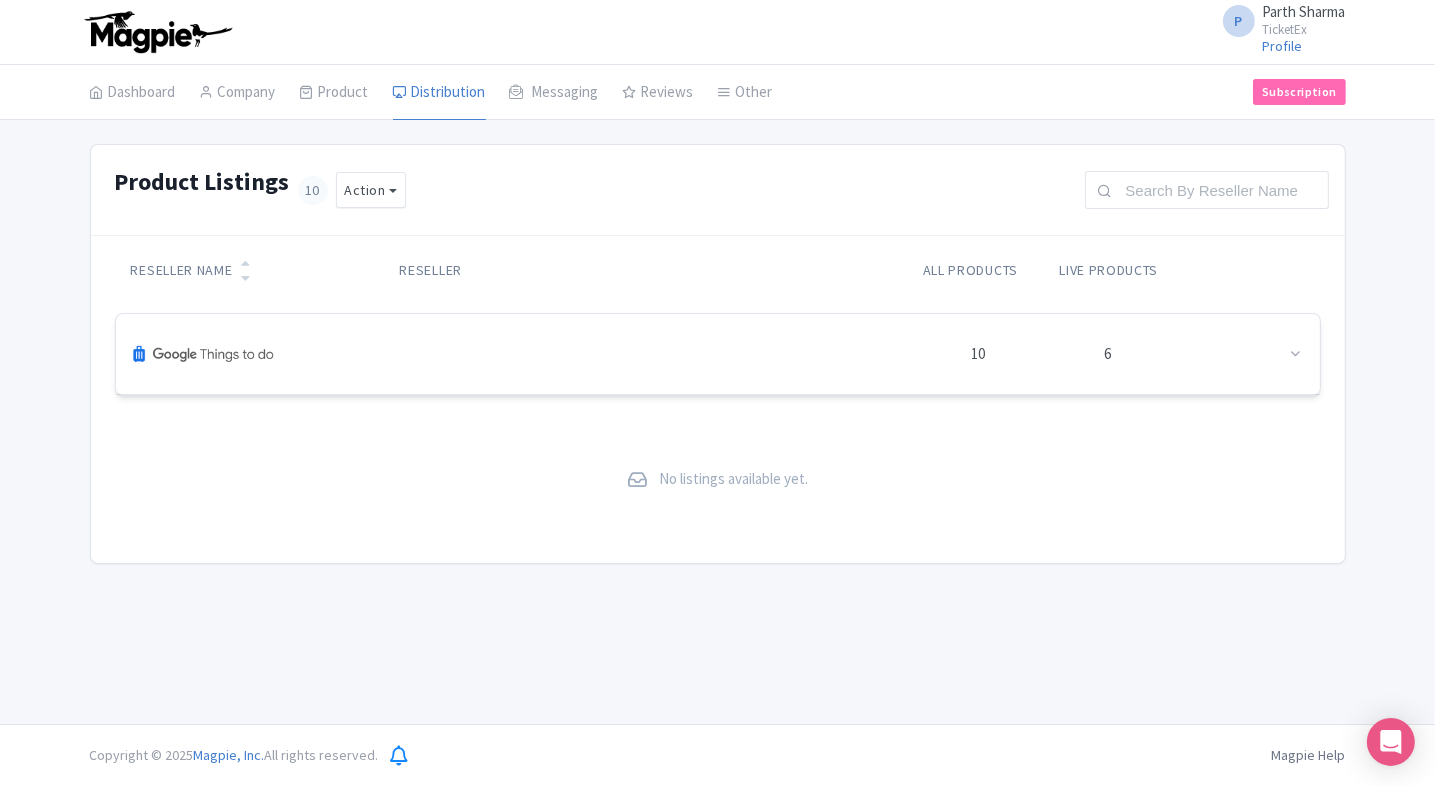 click at bounding box center [1238, 354] 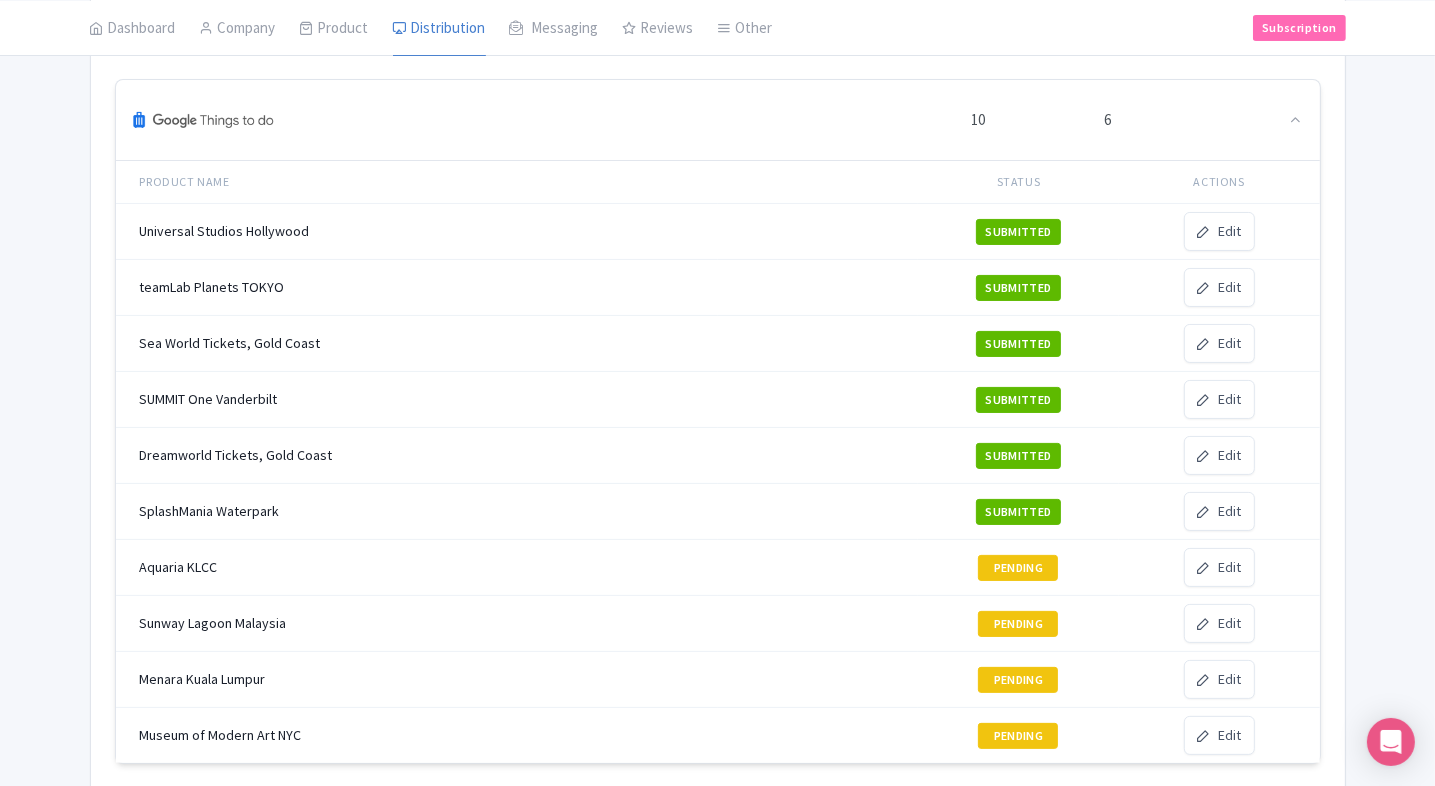 scroll, scrollTop: 238, scrollLeft: 0, axis: vertical 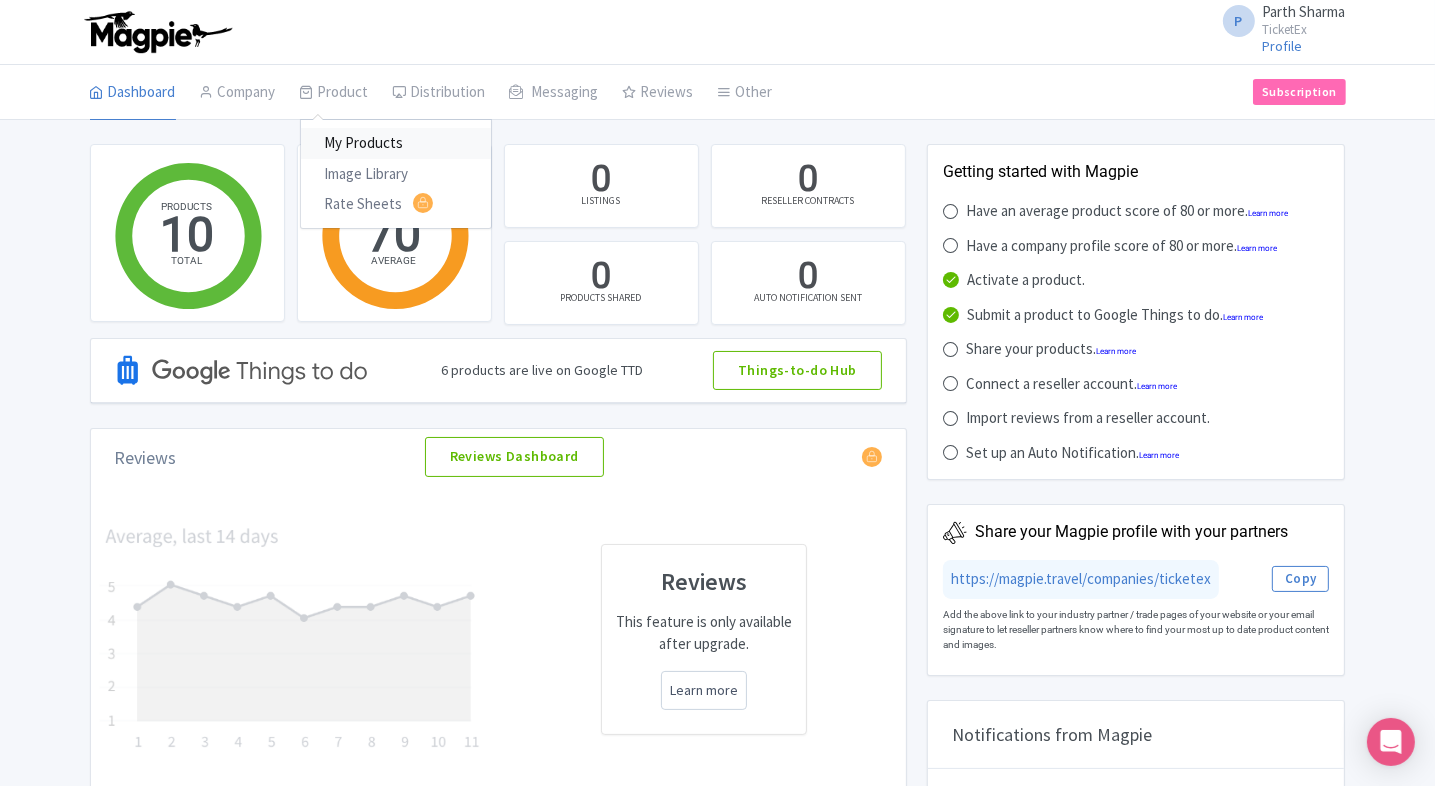 click on "My Products" at bounding box center (396, 143) 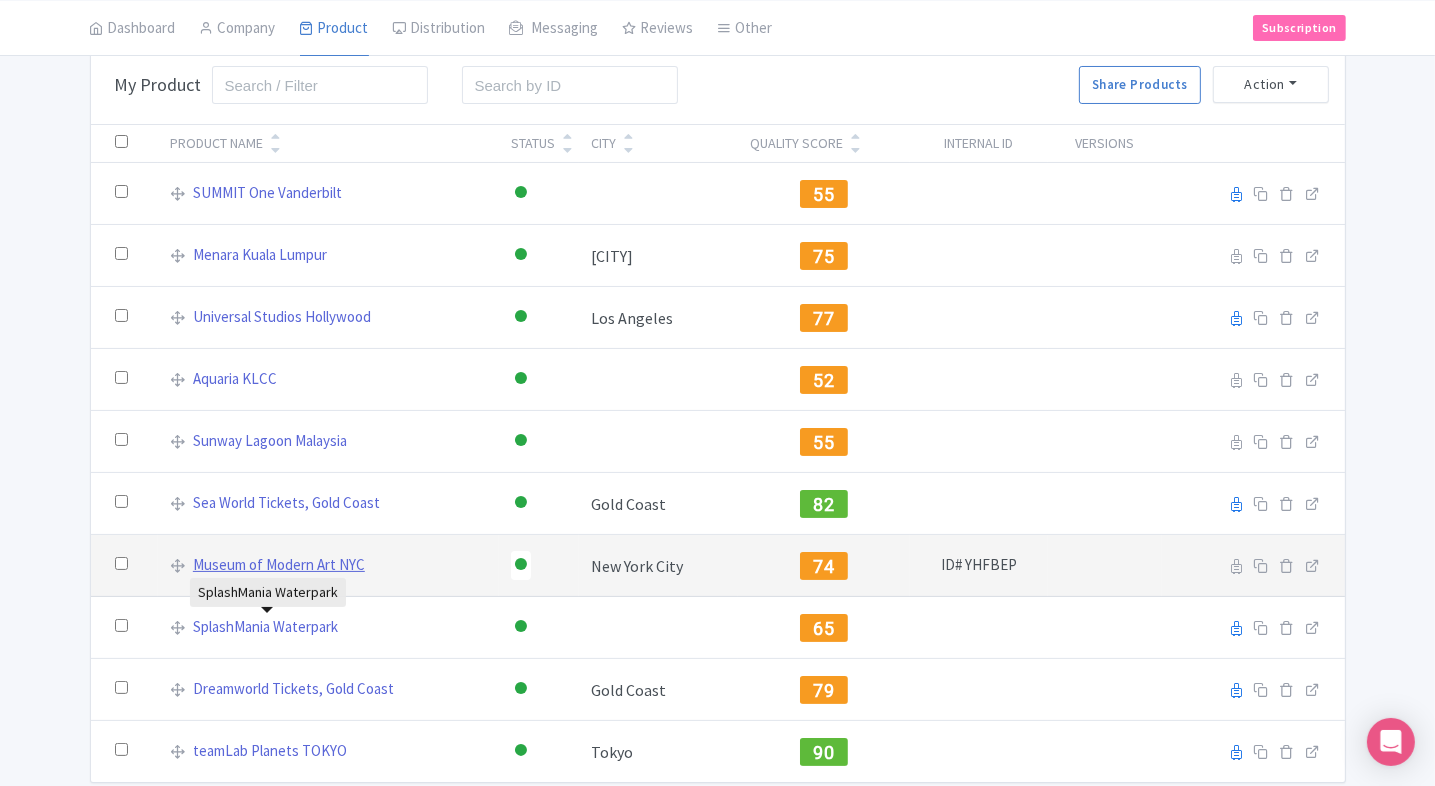 scroll, scrollTop: 178, scrollLeft: 0, axis: vertical 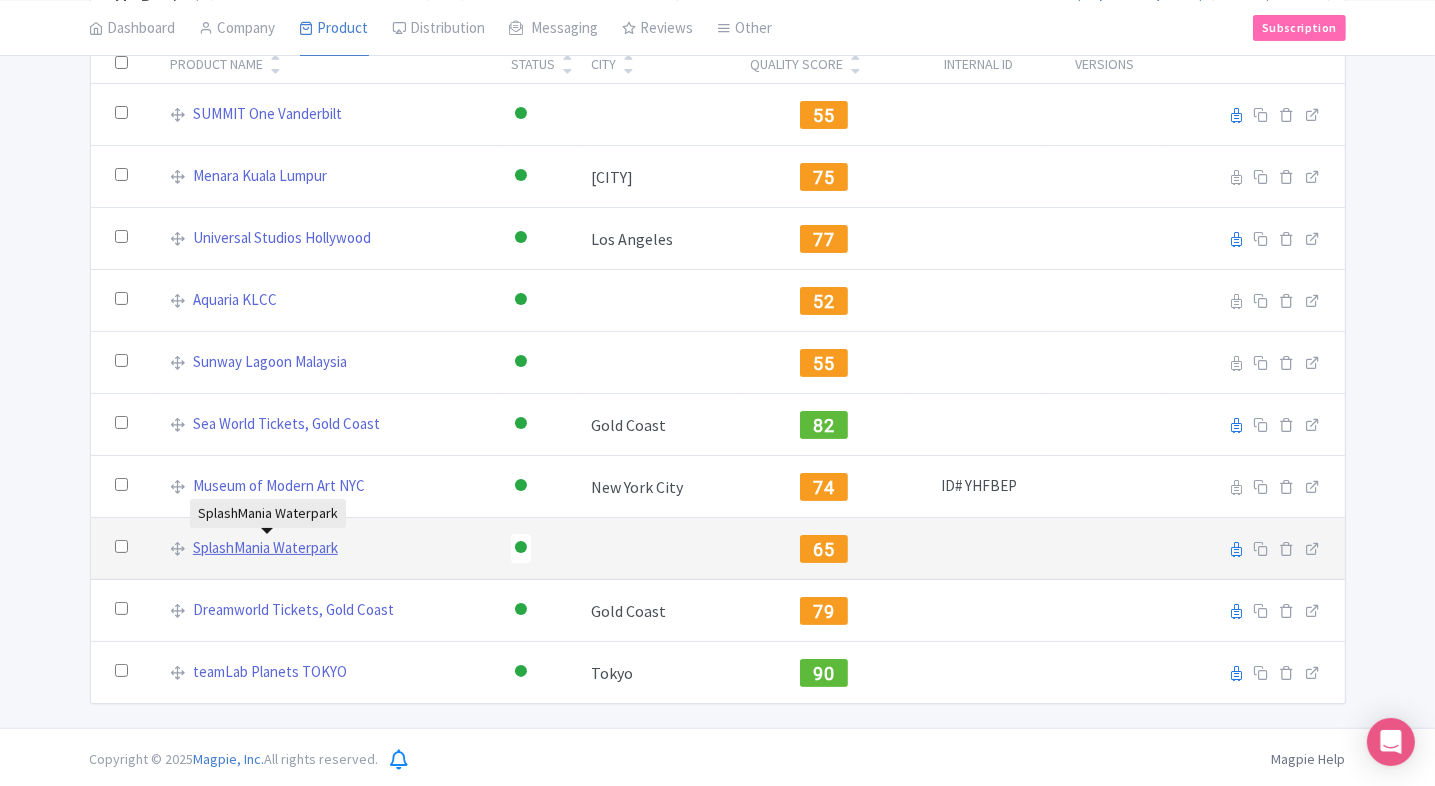 click on "SplashMania Waterpark" at bounding box center [265, 548] 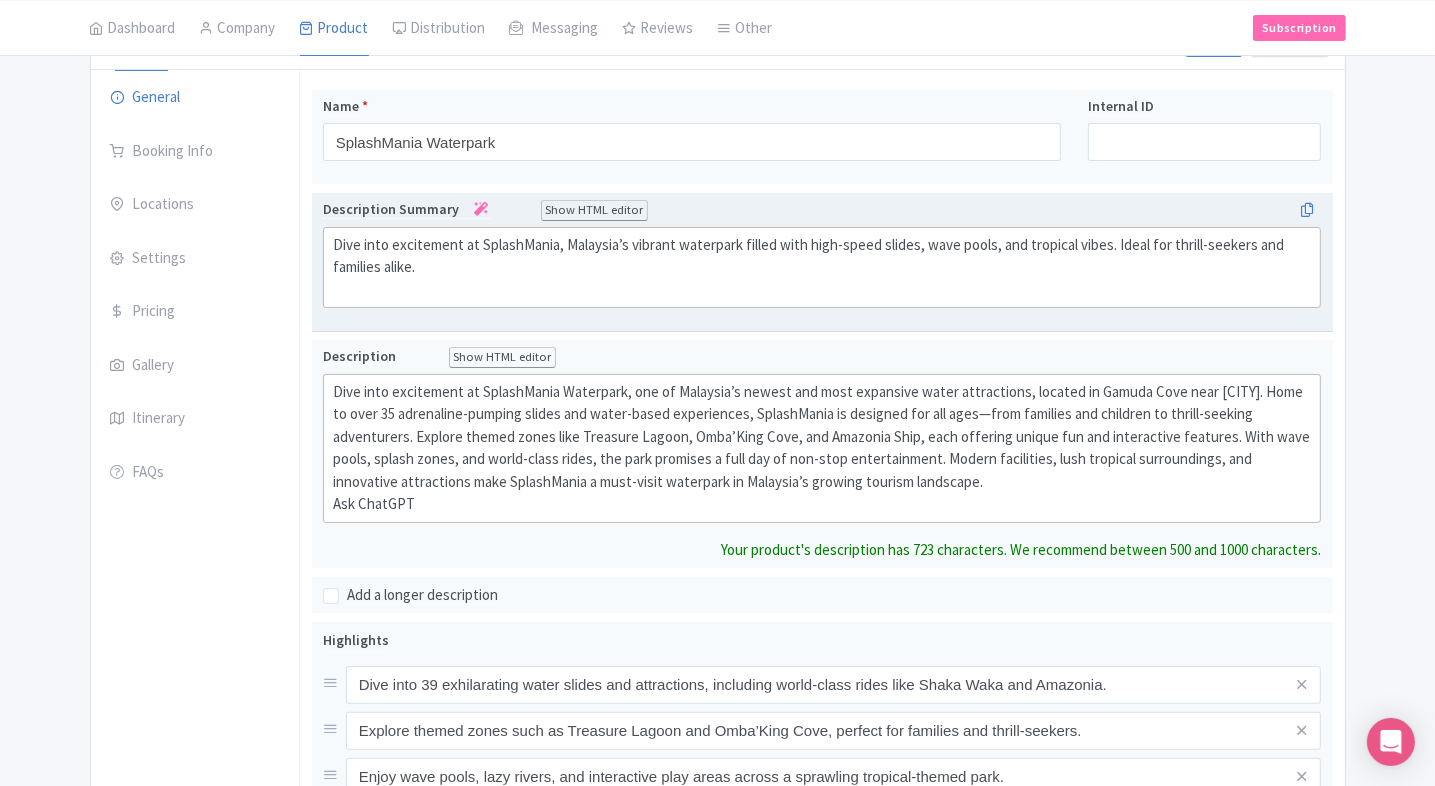 scroll, scrollTop: 0, scrollLeft: 0, axis: both 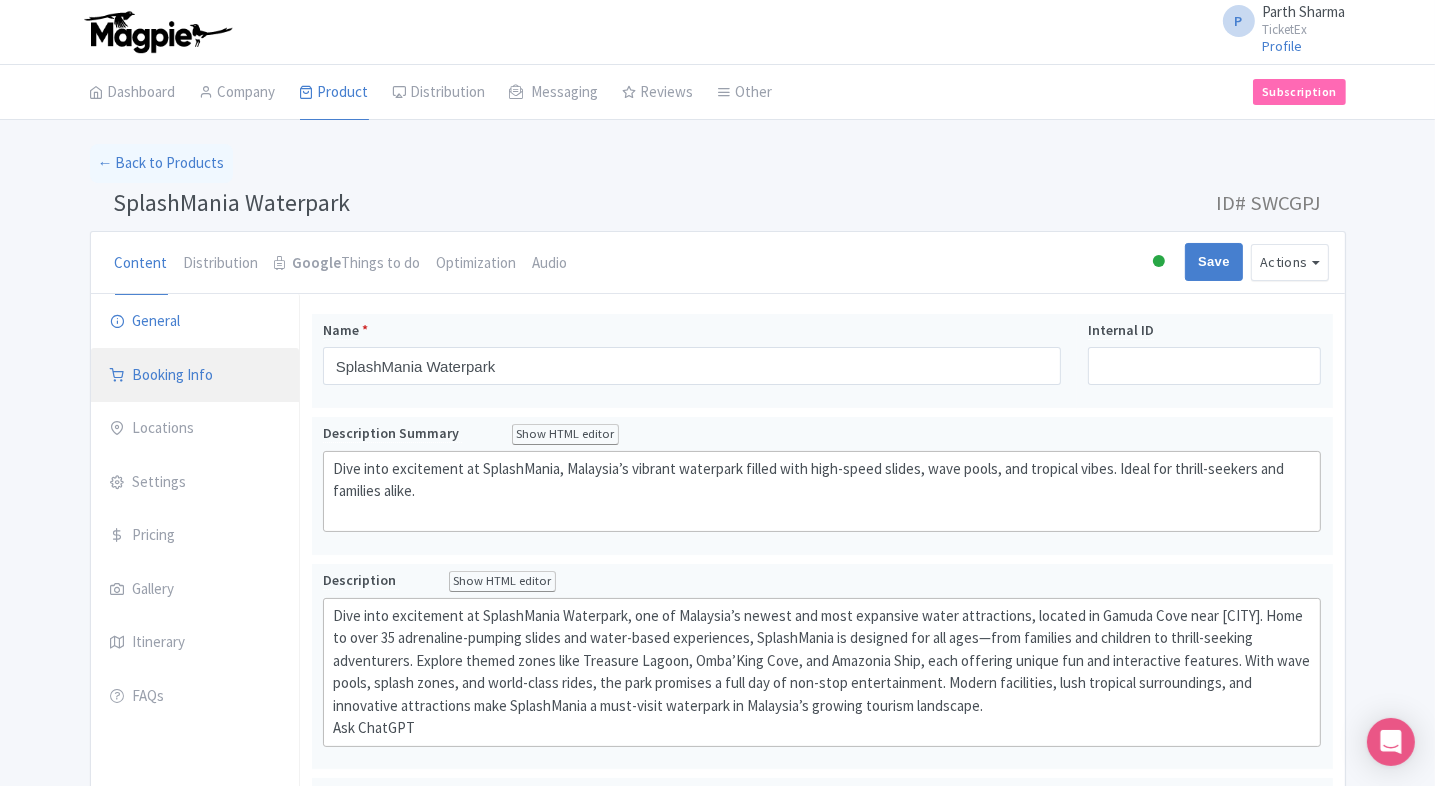 click on "Booking Info" at bounding box center [195, 376] 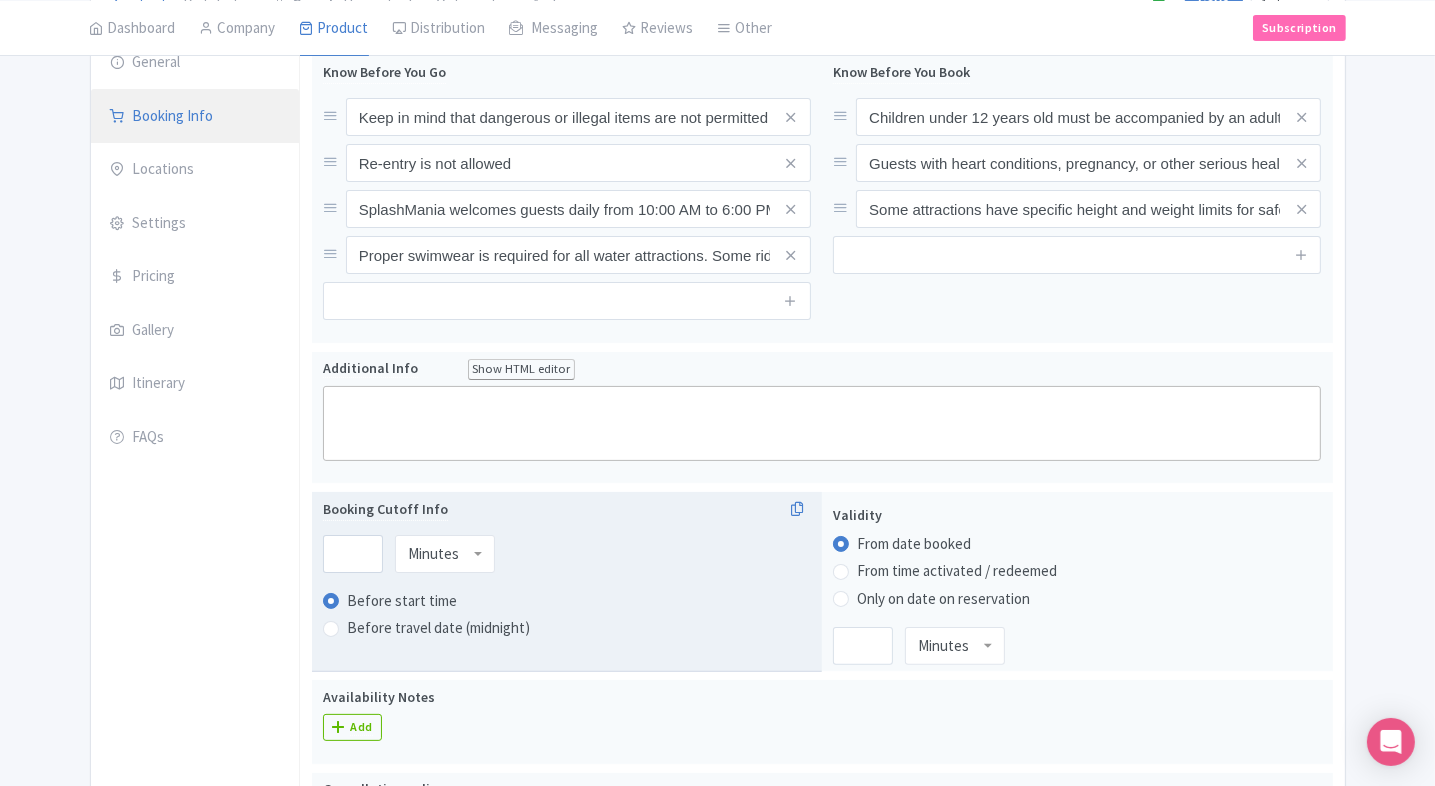scroll, scrollTop: 0, scrollLeft: 0, axis: both 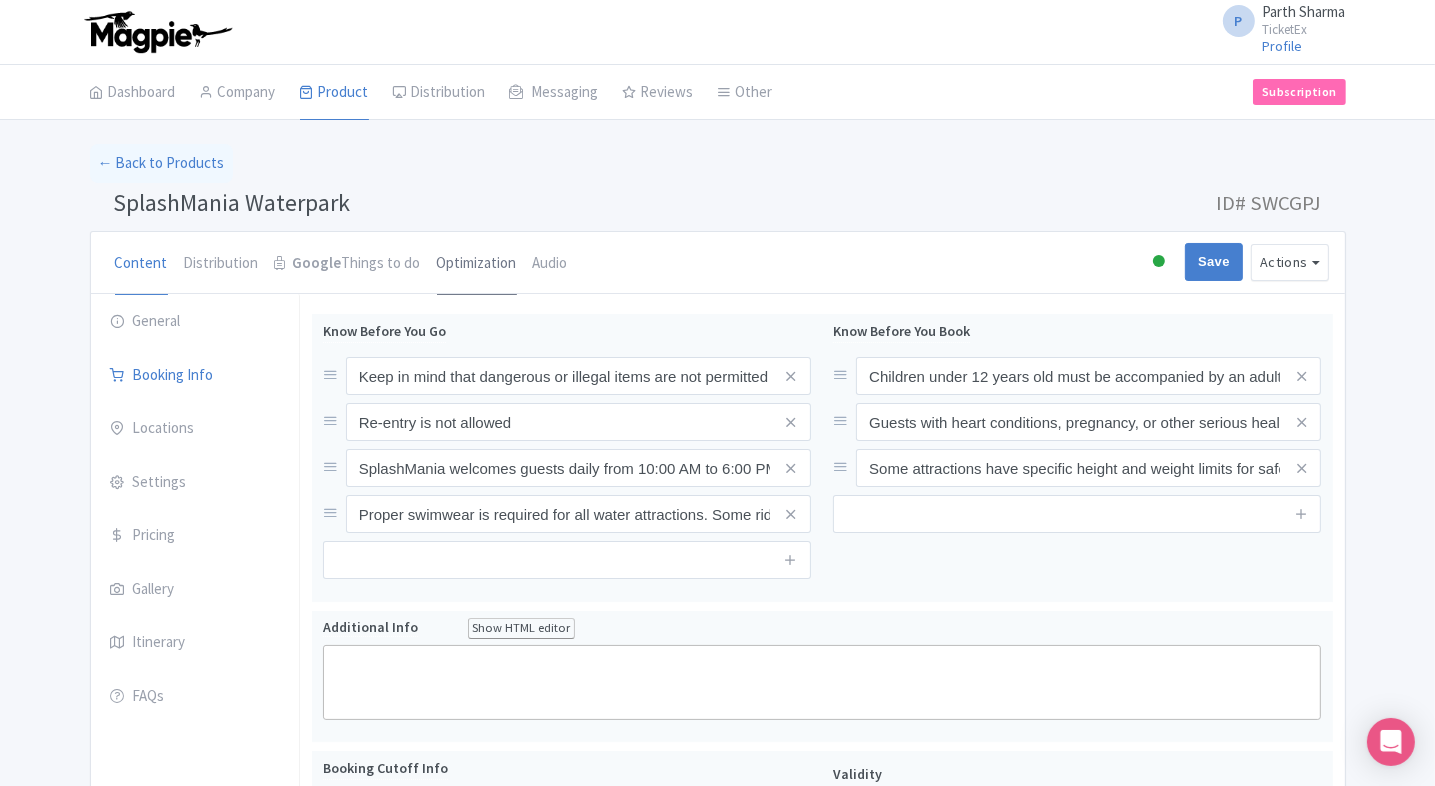 click on "Optimization" at bounding box center [477, 264] 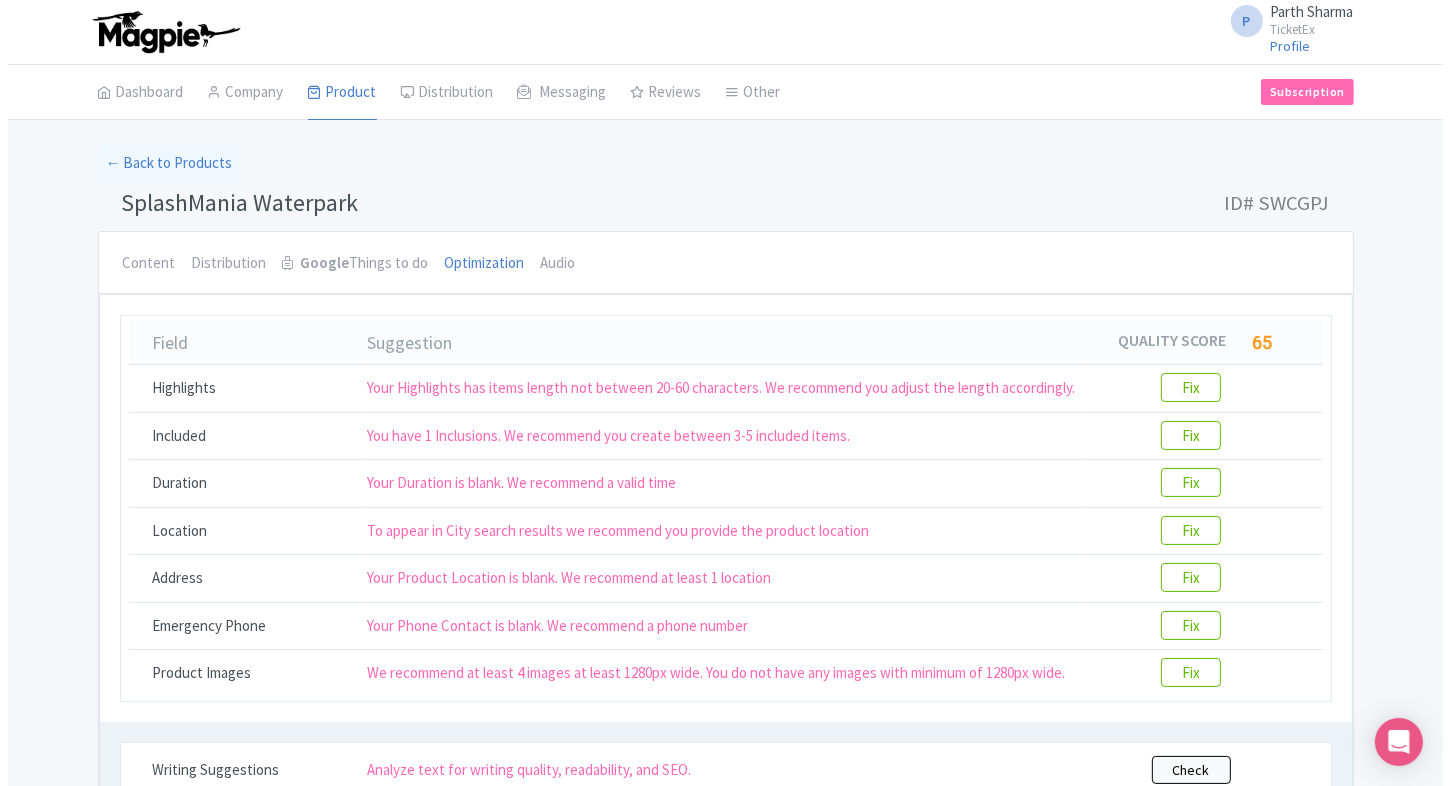 scroll, scrollTop: 162, scrollLeft: 0, axis: vertical 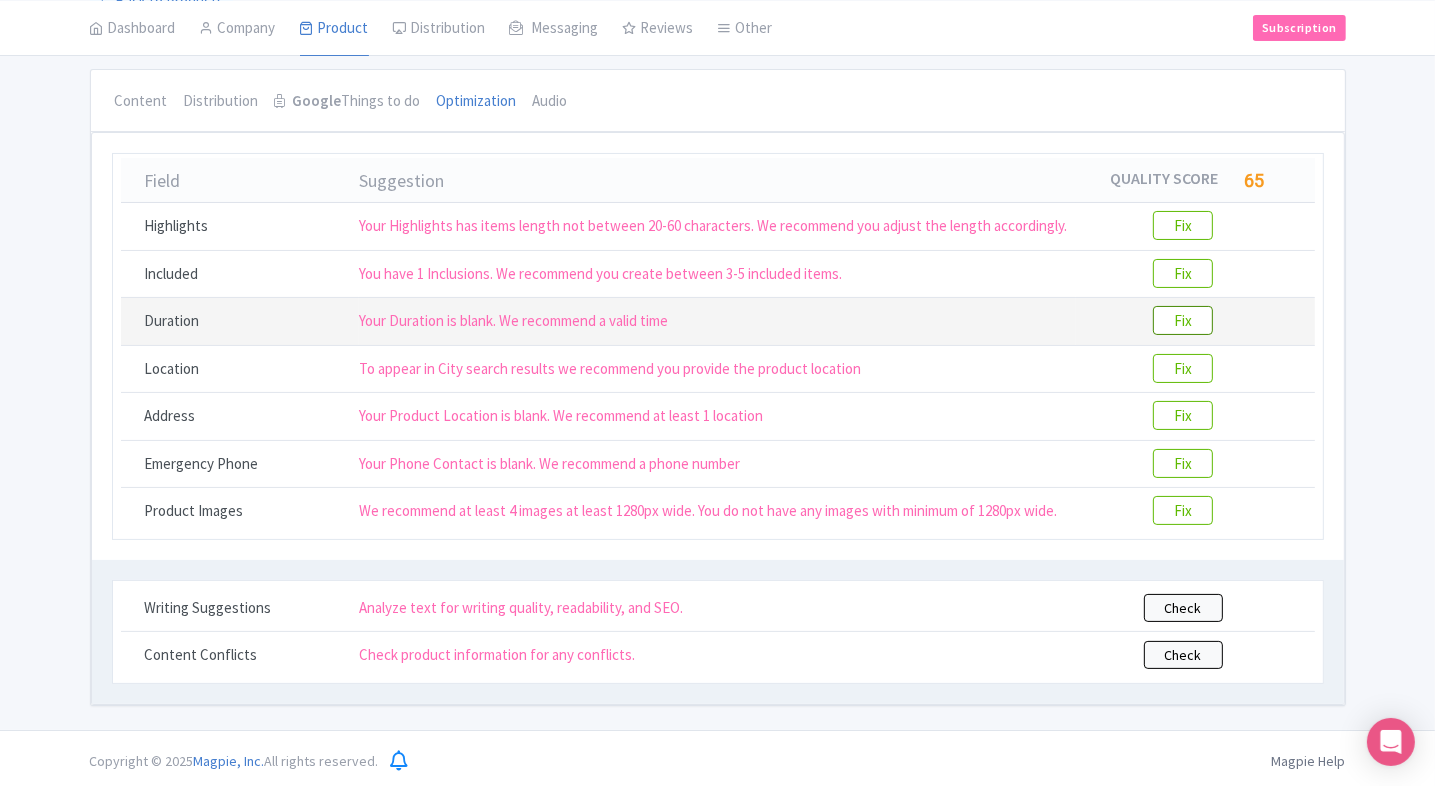 click on "Fix" at bounding box center [1183, 320] 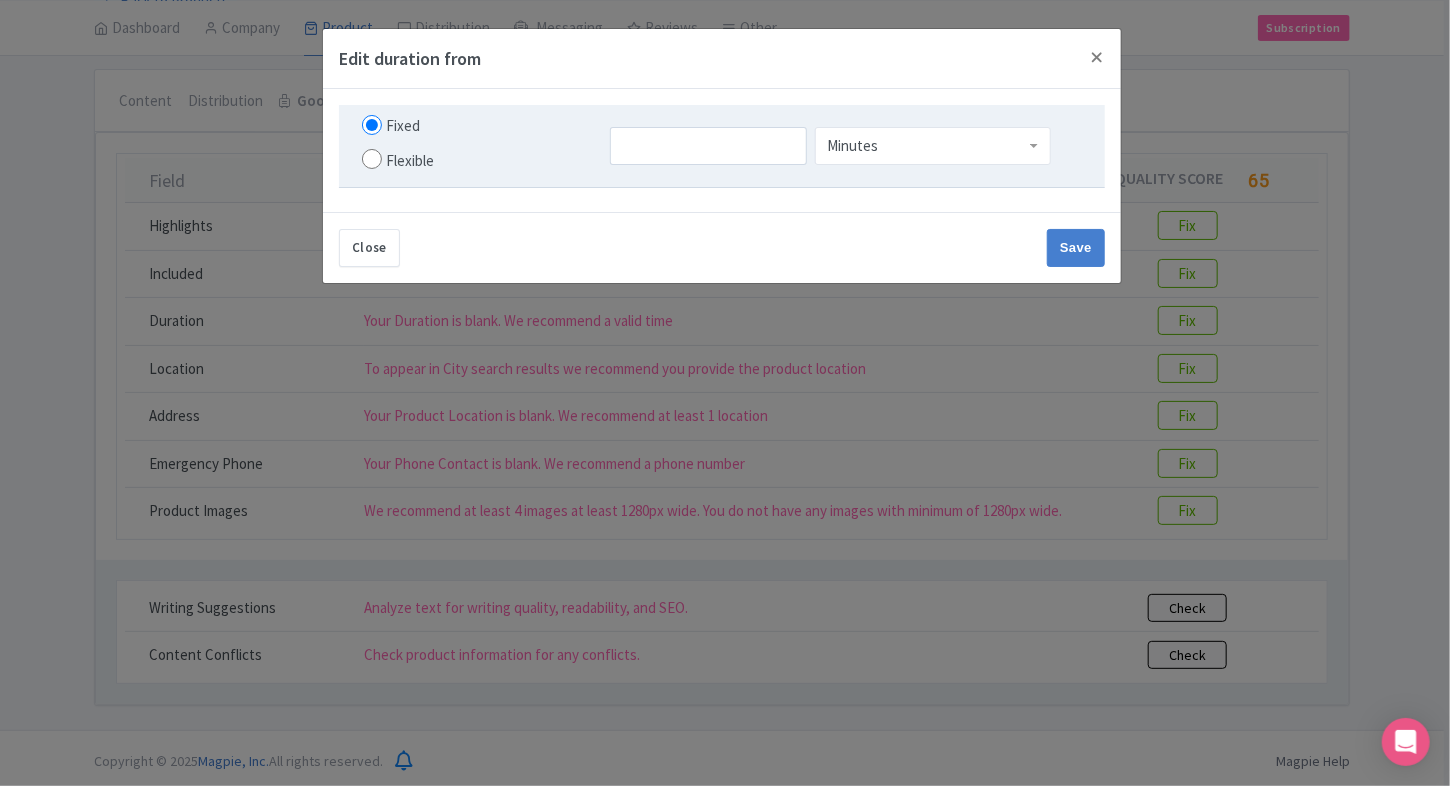 click on "Minutes" at bounding box center (933, 146) 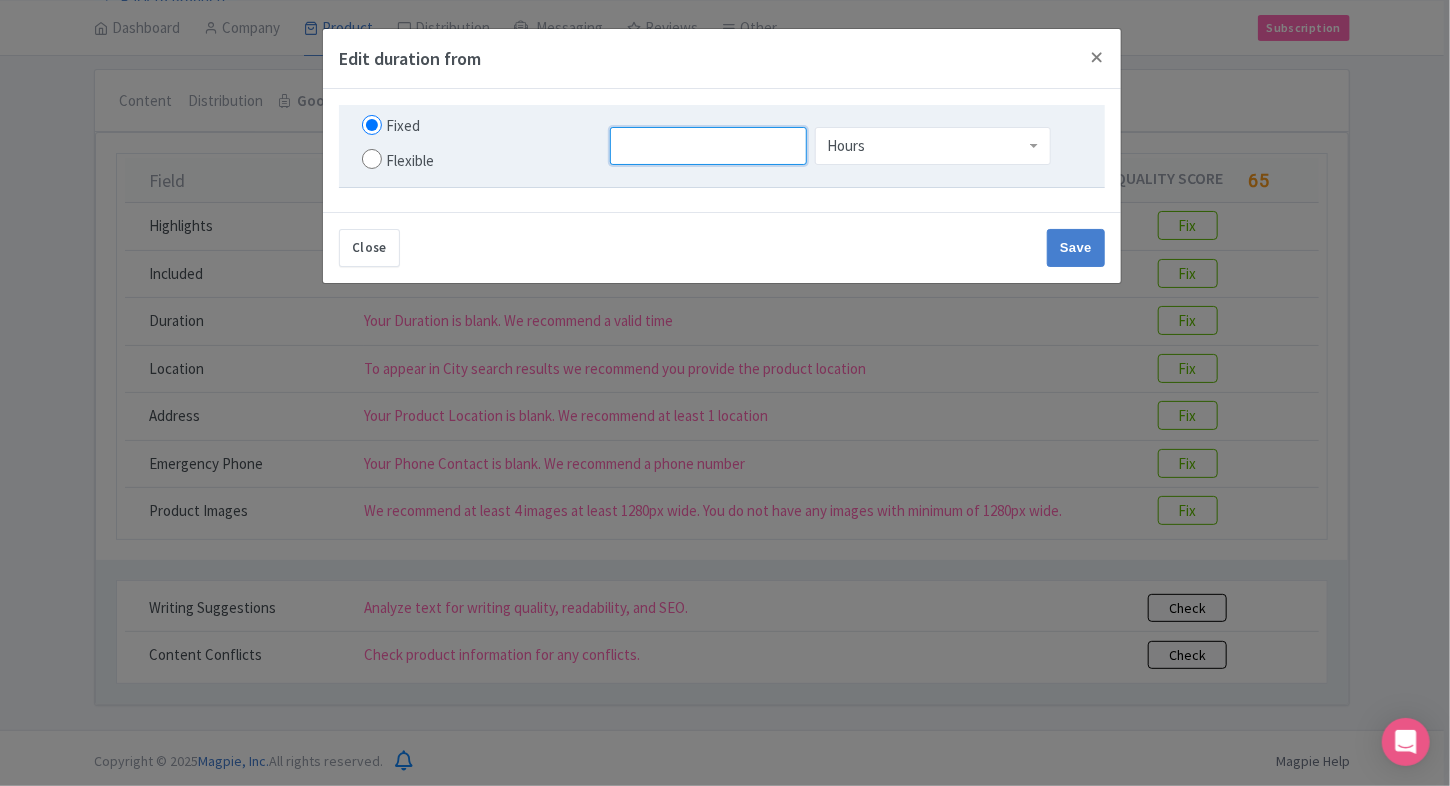 click at bounding box center (708, 146) 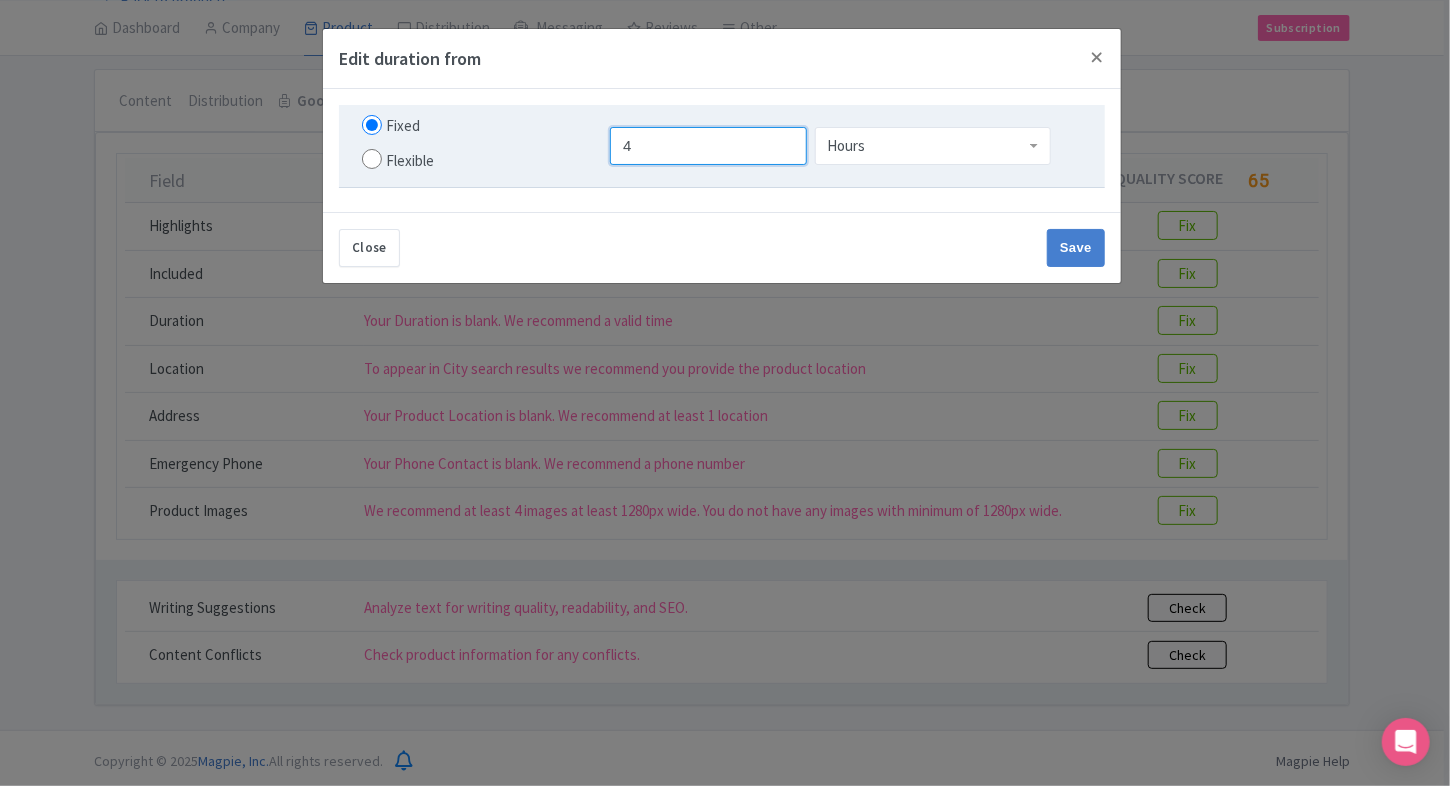 type 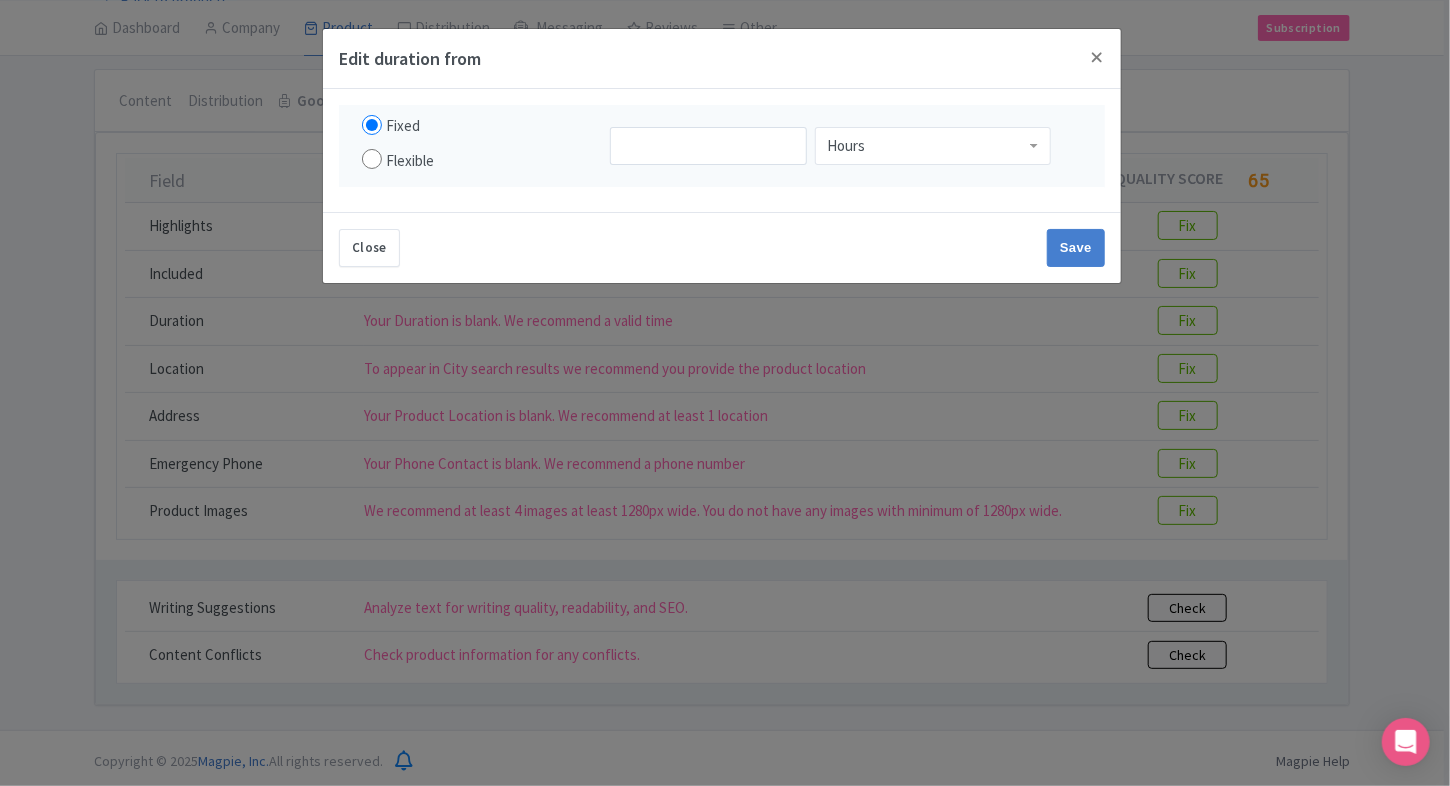 click on "Fixed
Flexible
Hours Hours Minutes Hours Days
to
Minutes Minutes" at bounding box center (722, 150) 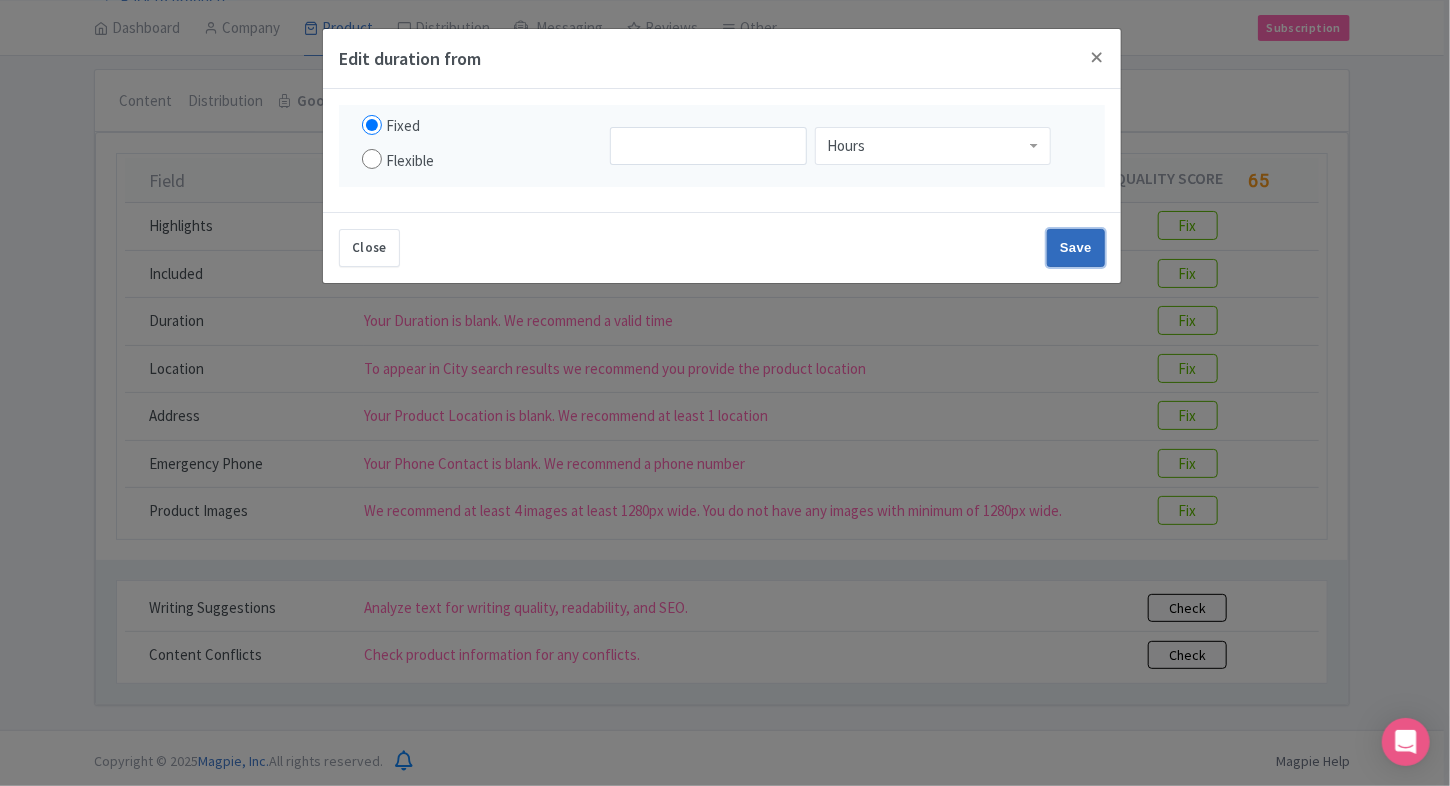 click on "Save" at bounding box center [1076, 248] 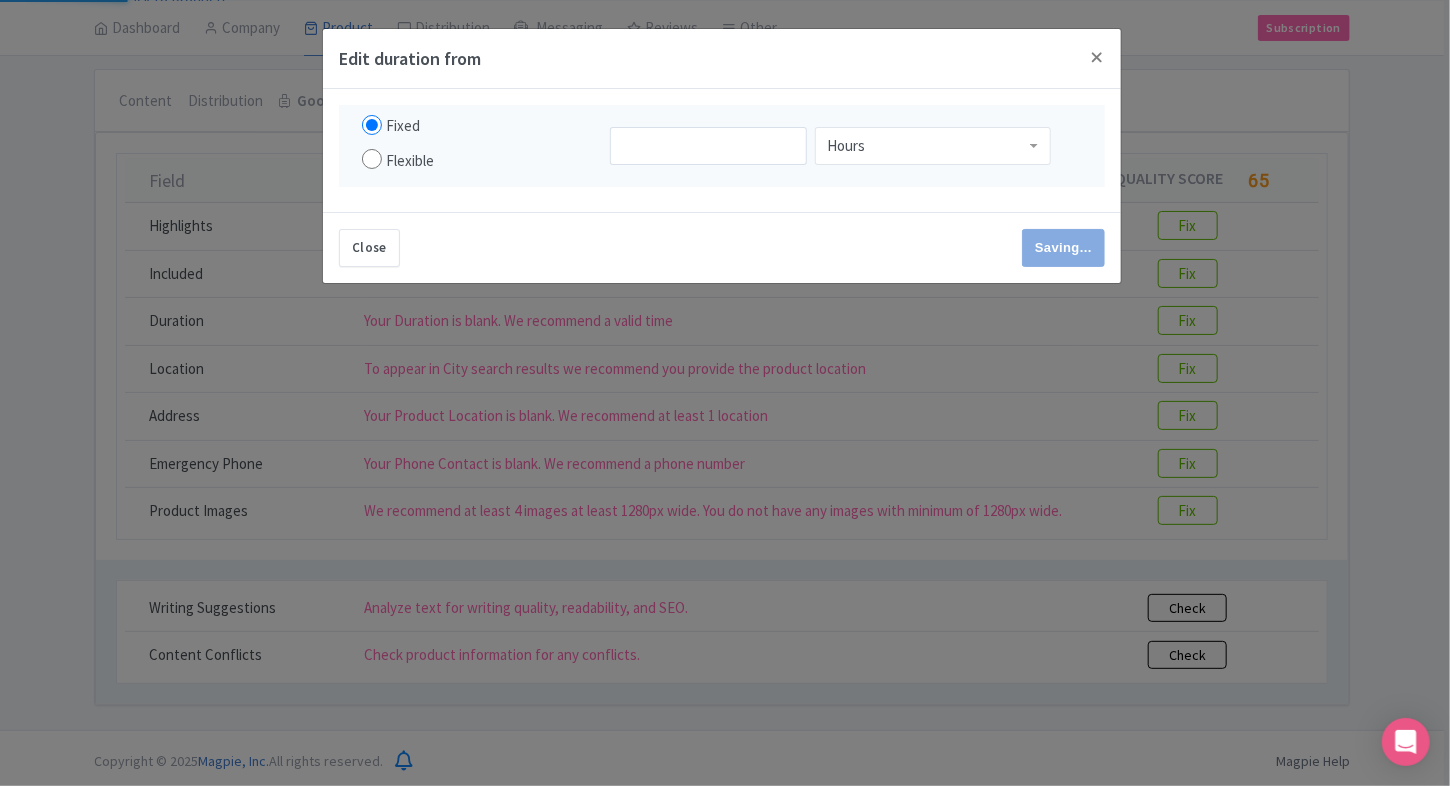type on "Save" 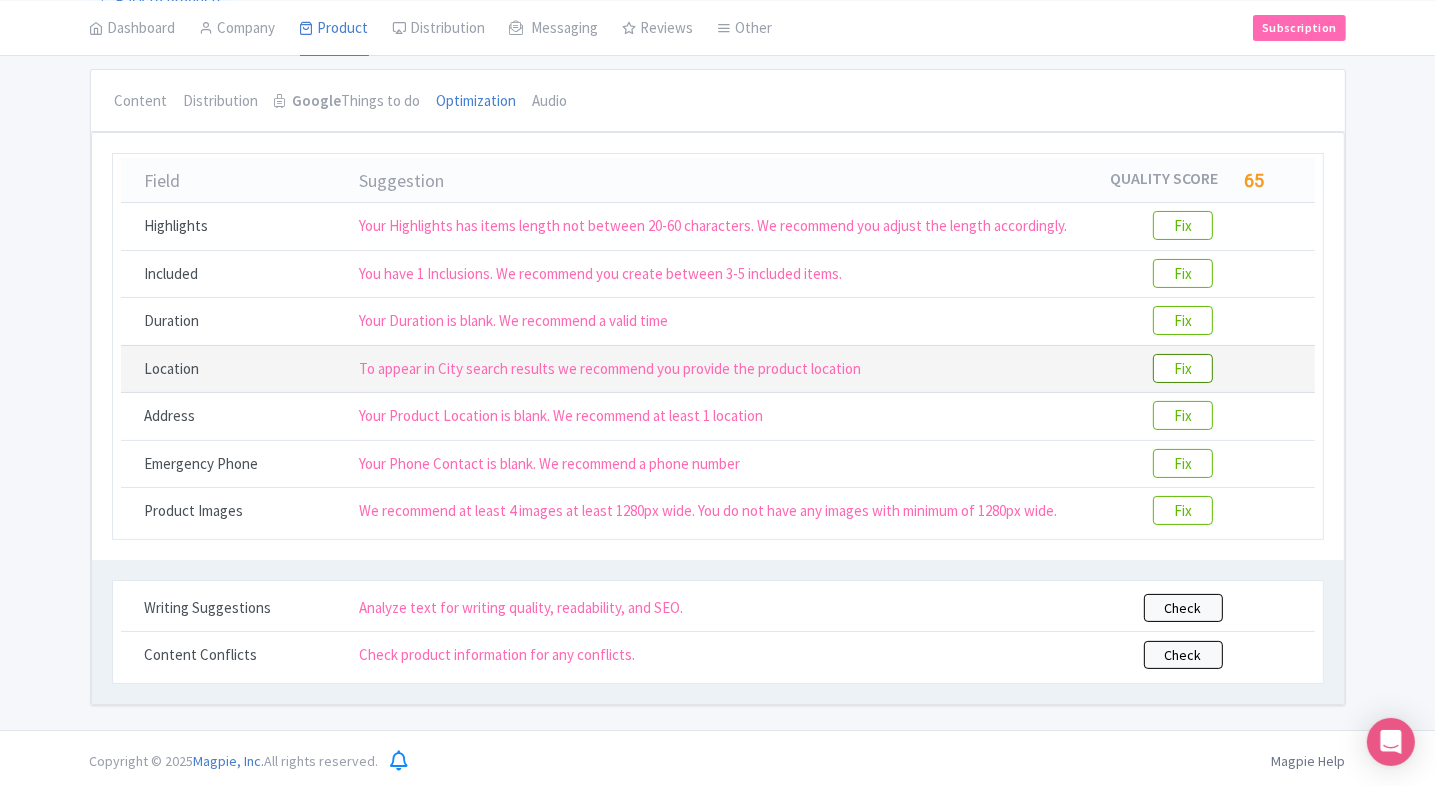 click on "Fix" at bounding box center (1183, 368) 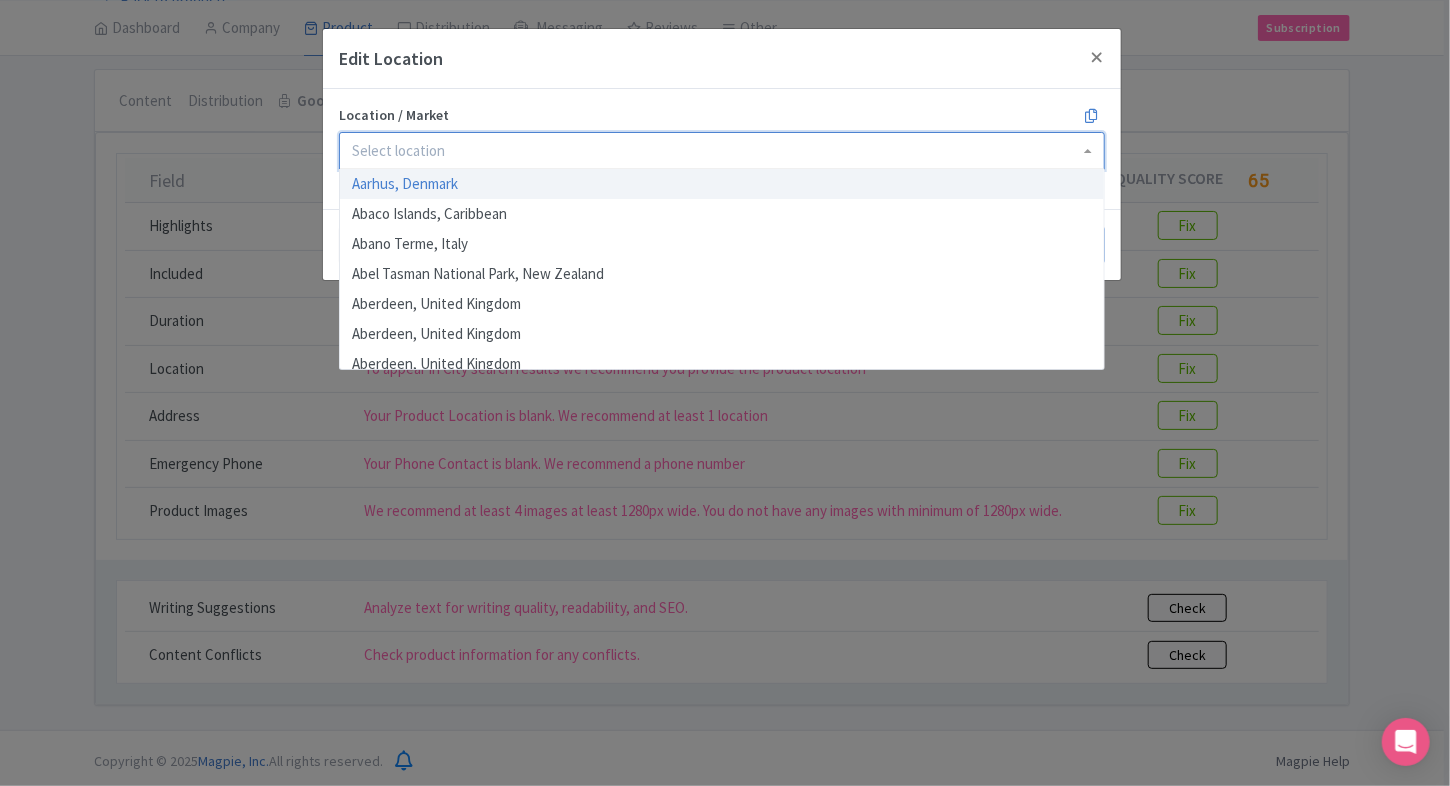 click at bounding box center (722, 151) 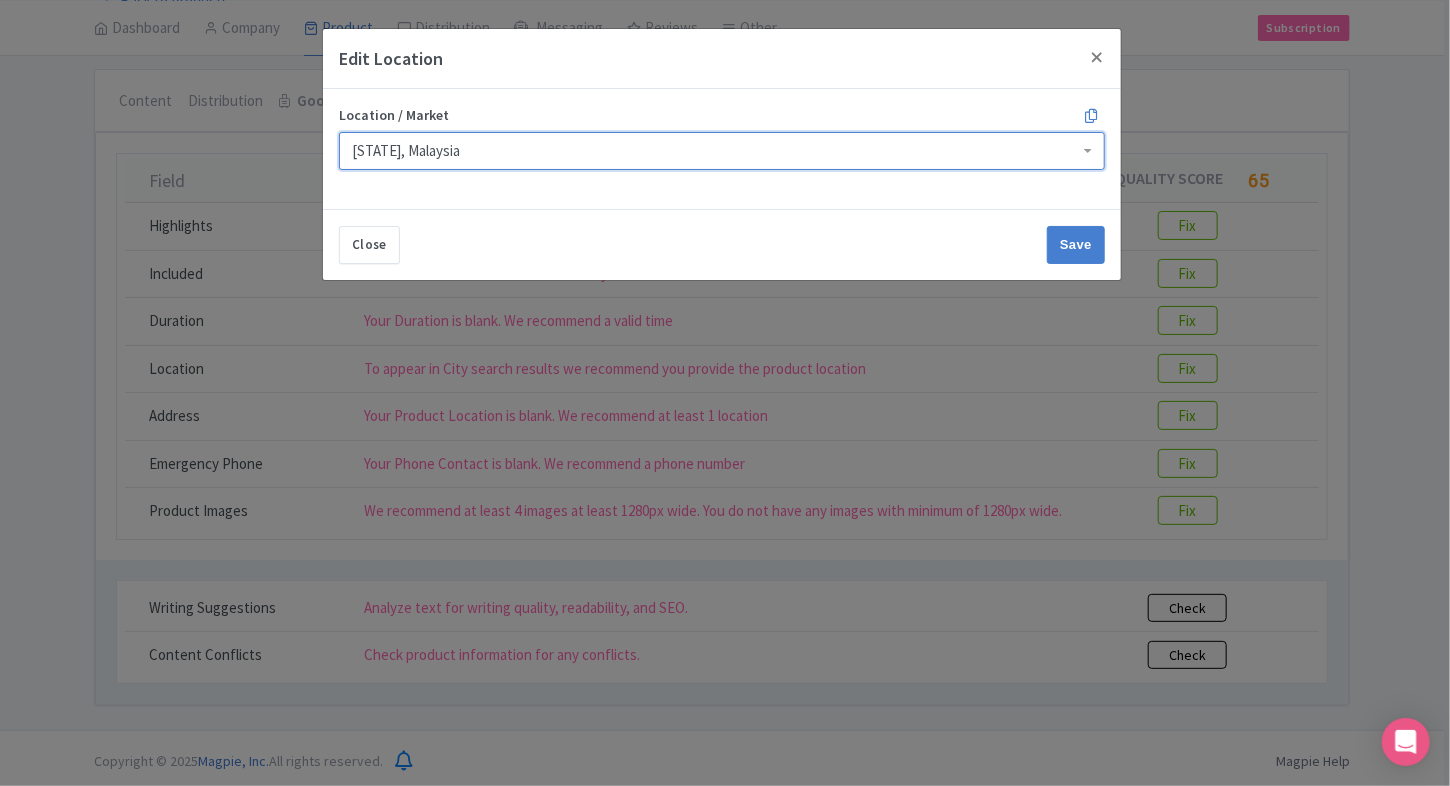 scroll, scrollTop: 0, scrollLeft: 0, axis: both 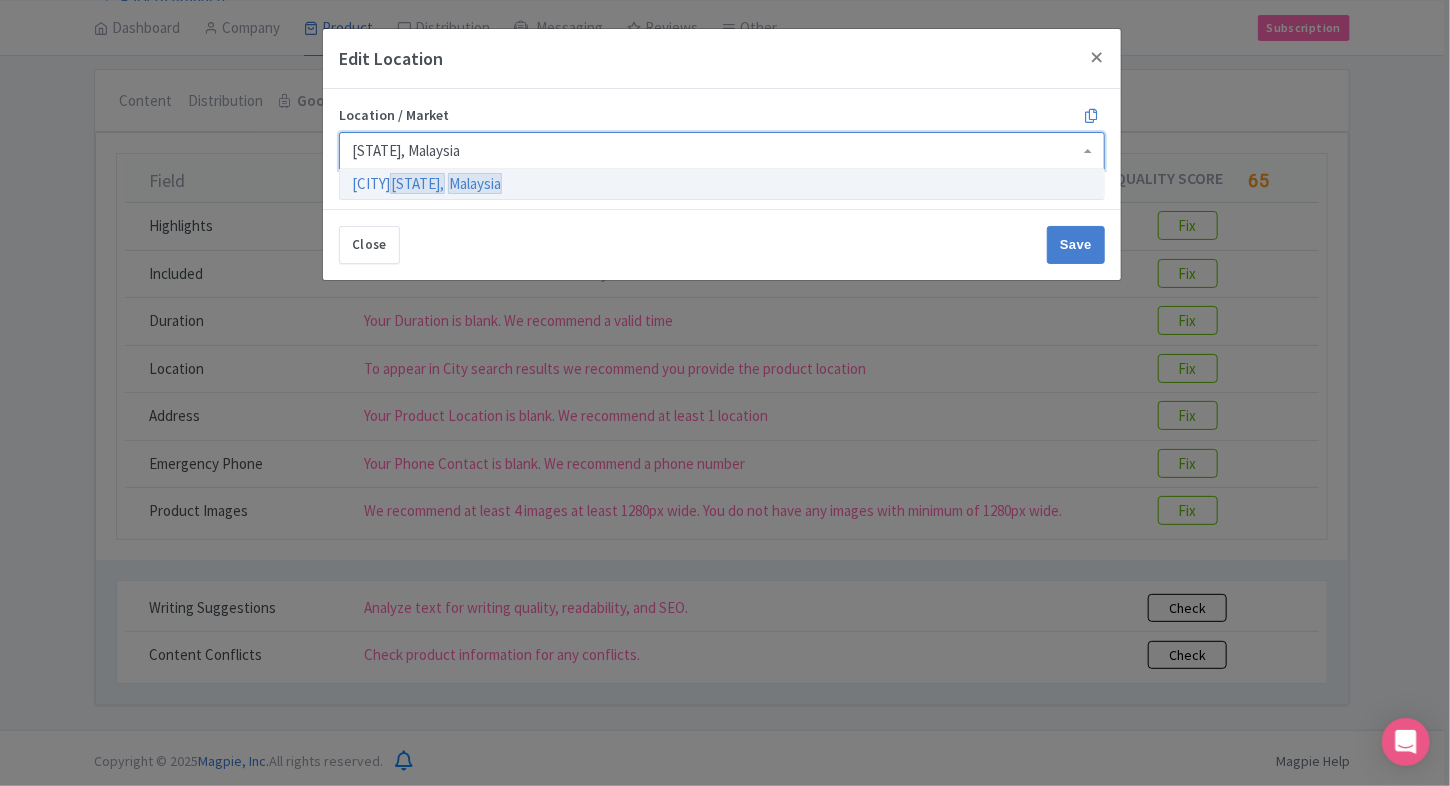type on "Selangor, Malaysia" 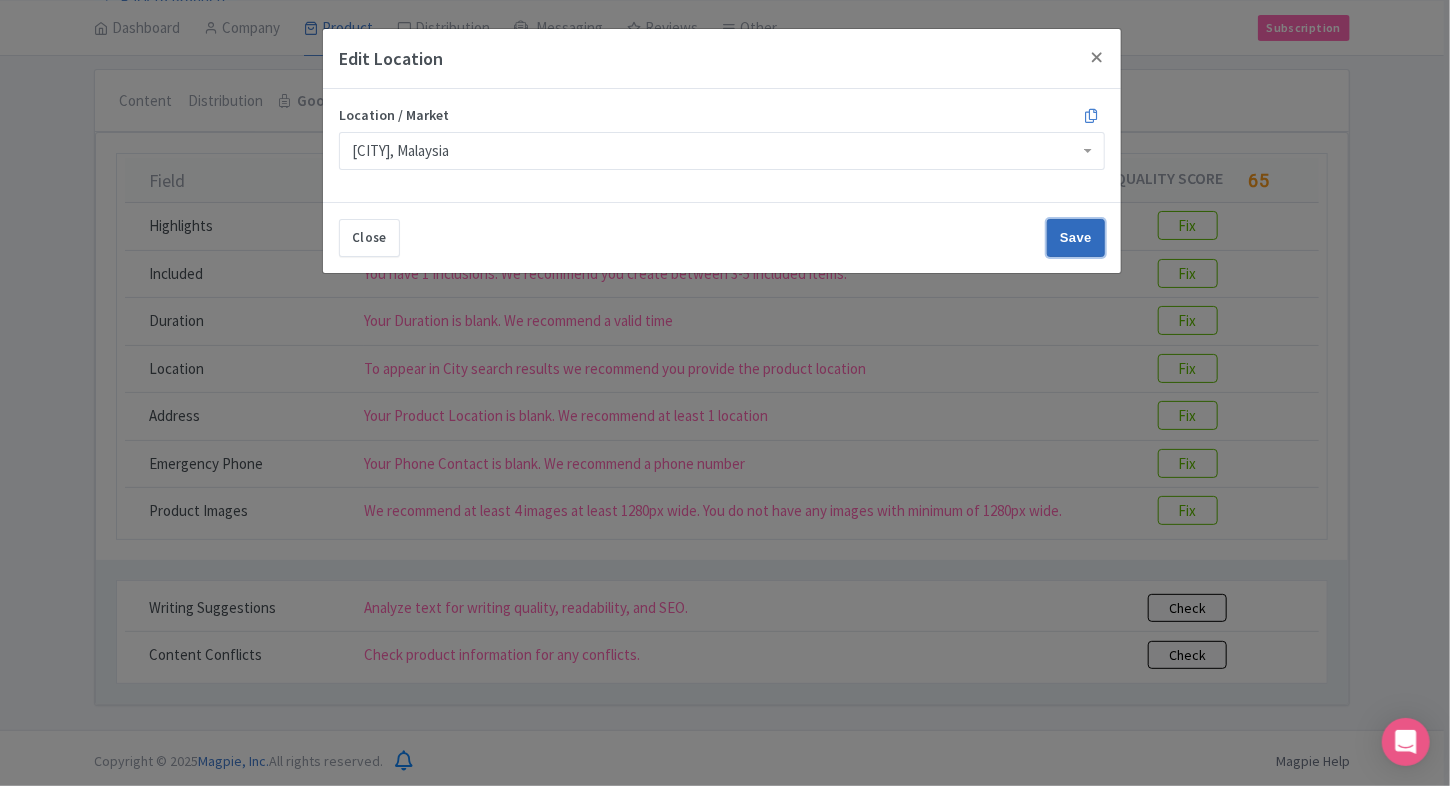 click on "Save" at bounding box center [1076, 238] 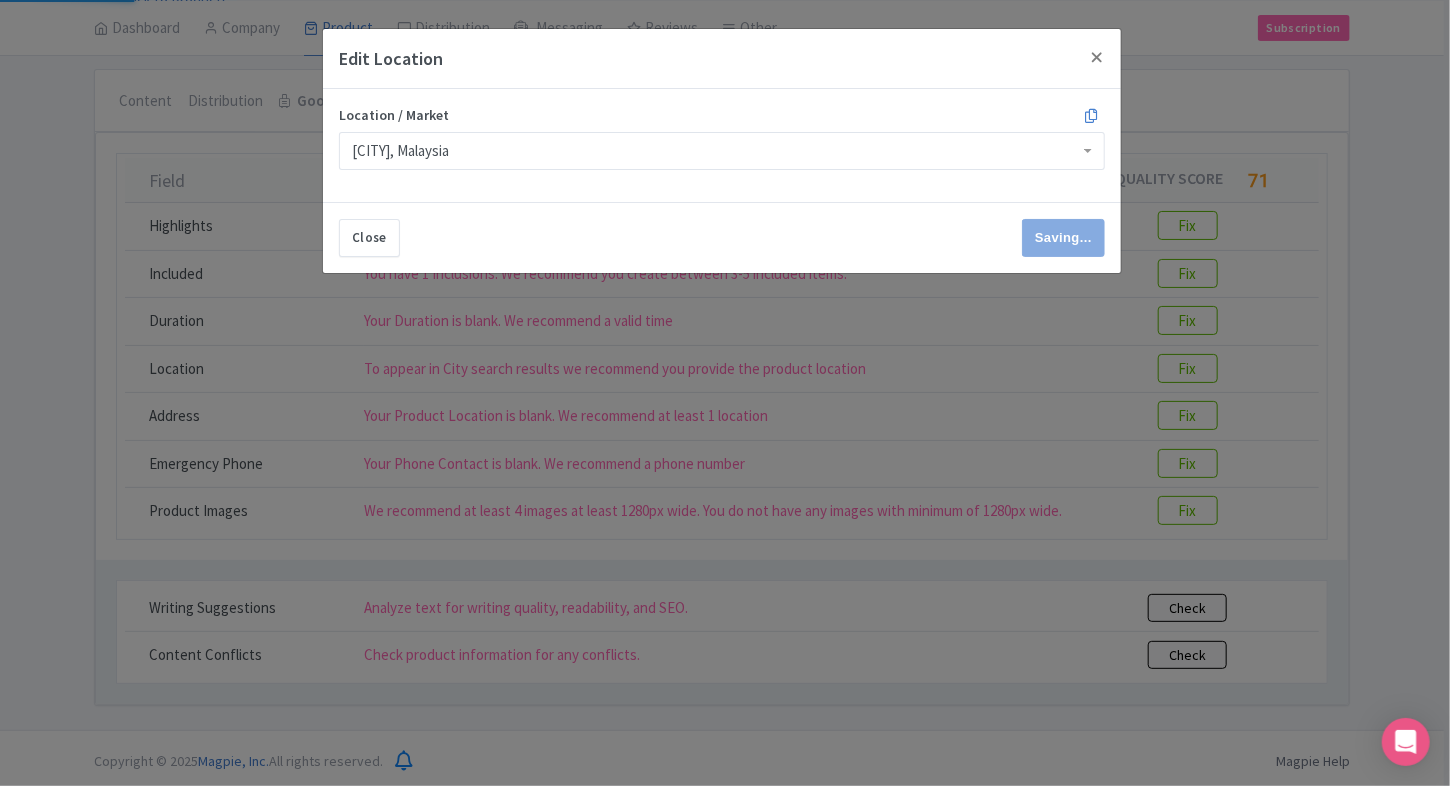 type on "Save" 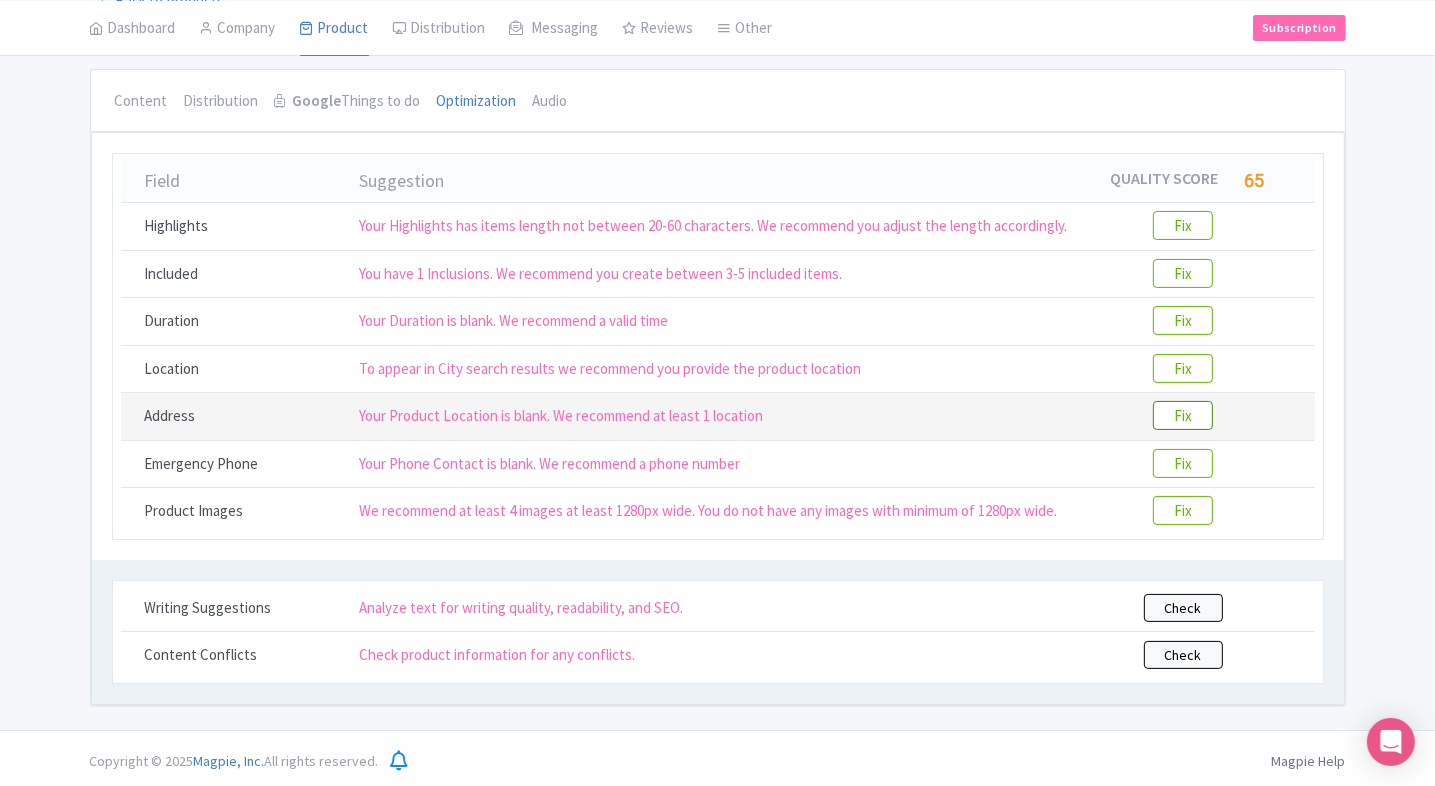 click on "Fix" at bounding box center (1183, 415) 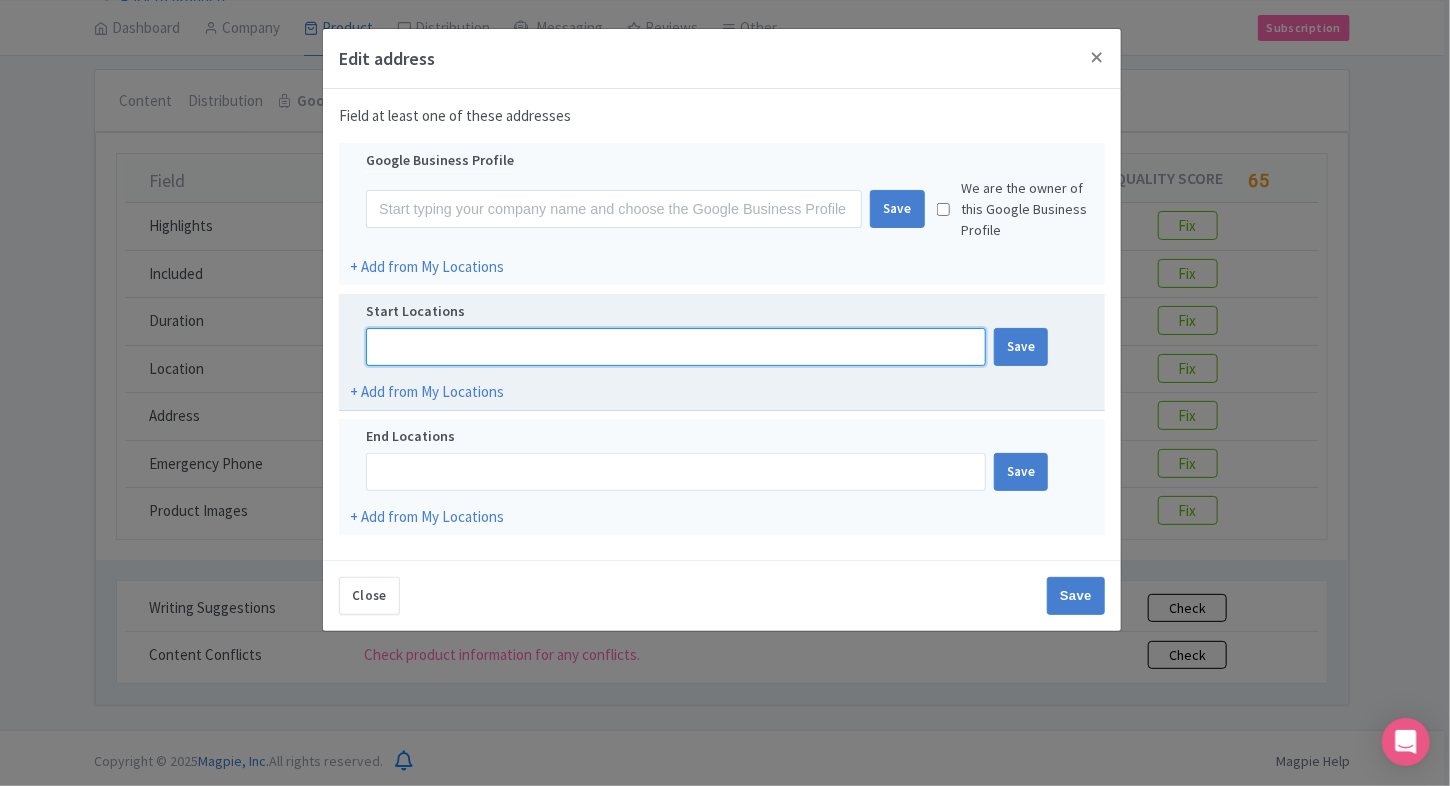 click at bounding box center [676, 347] 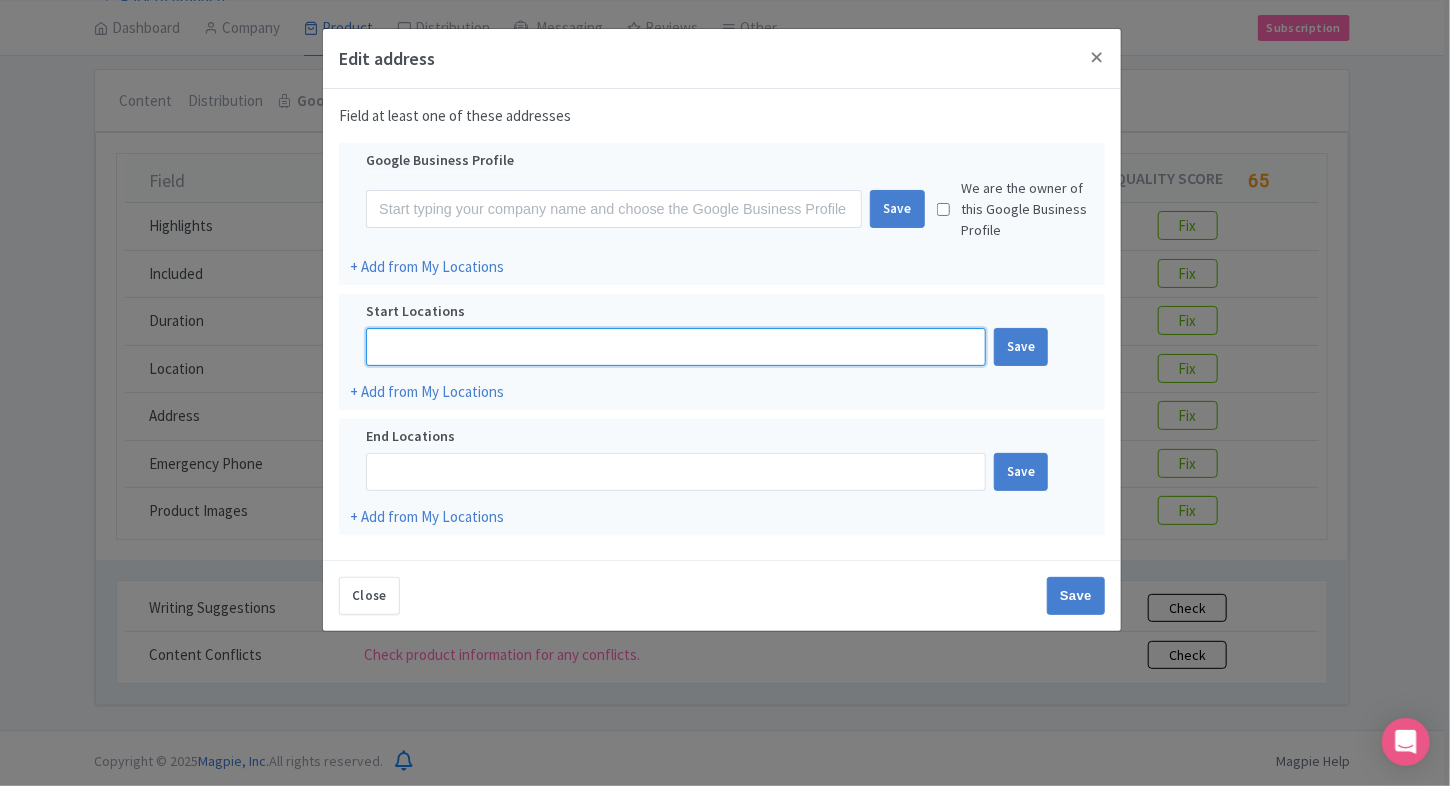 paste on "Jalan Cove Sentral 4, Bandar Gamuda Cove, 42700 Dengkil, Selangor, Malaysia" 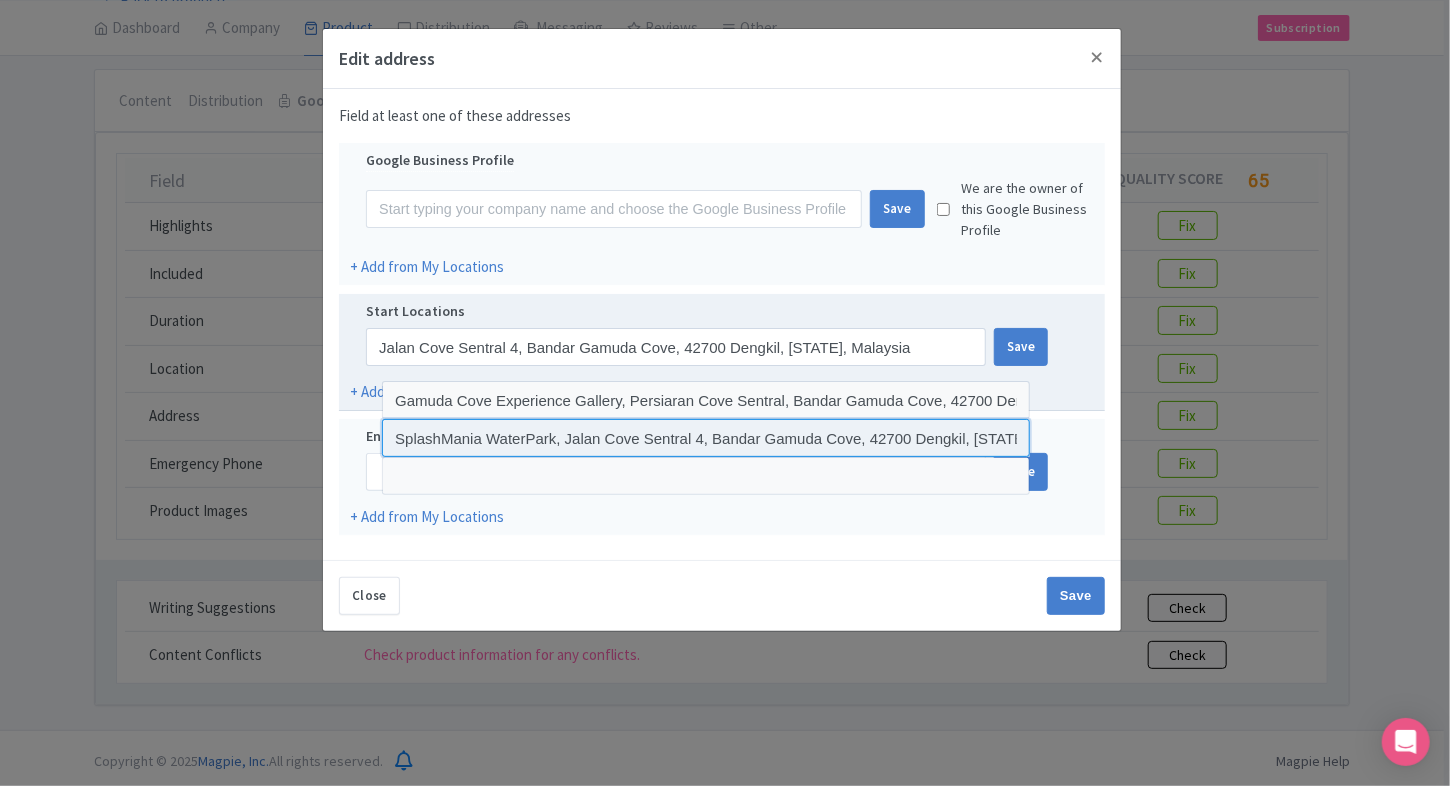 click at bounding box center [706, 438] 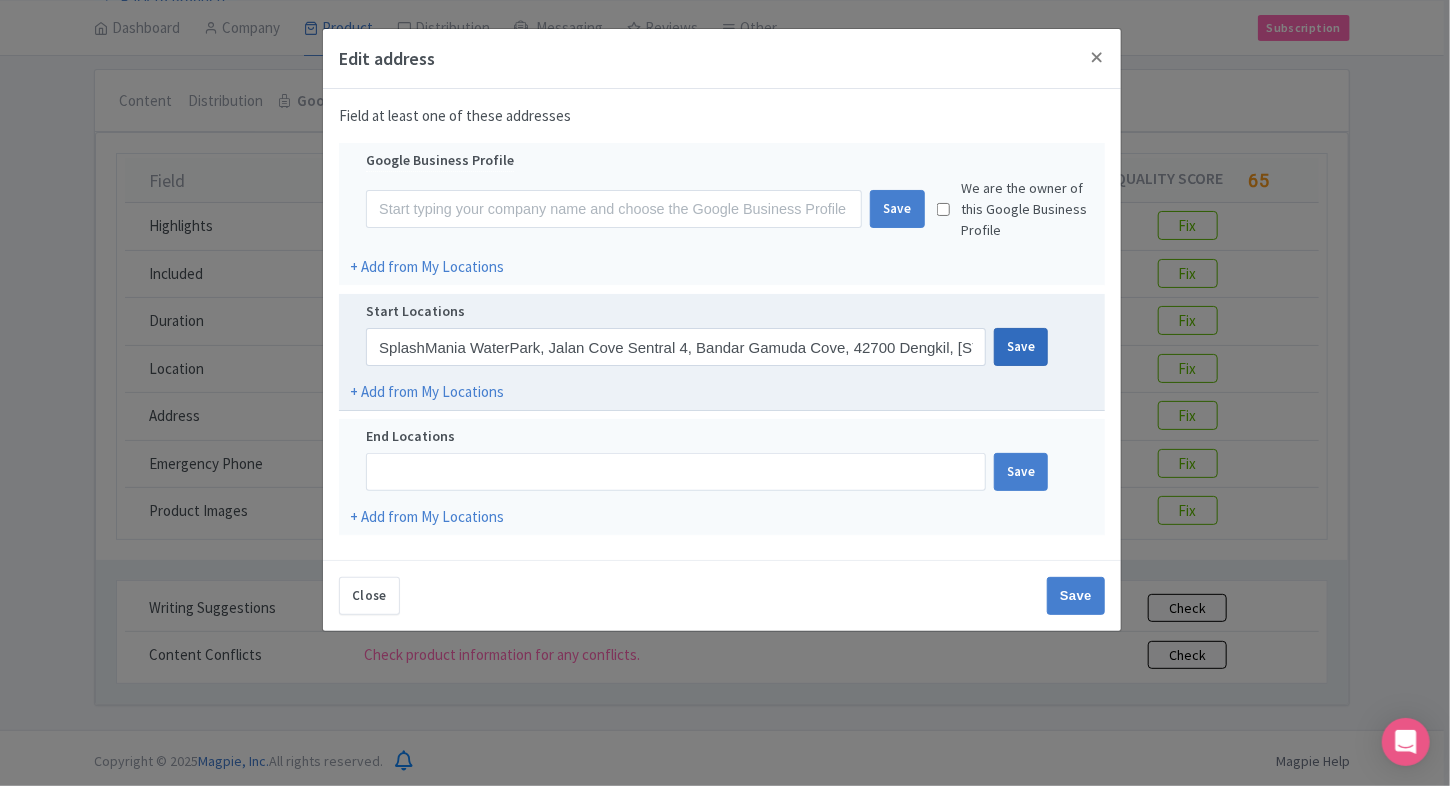 click on "Save" at bounding box center [1021, 347] 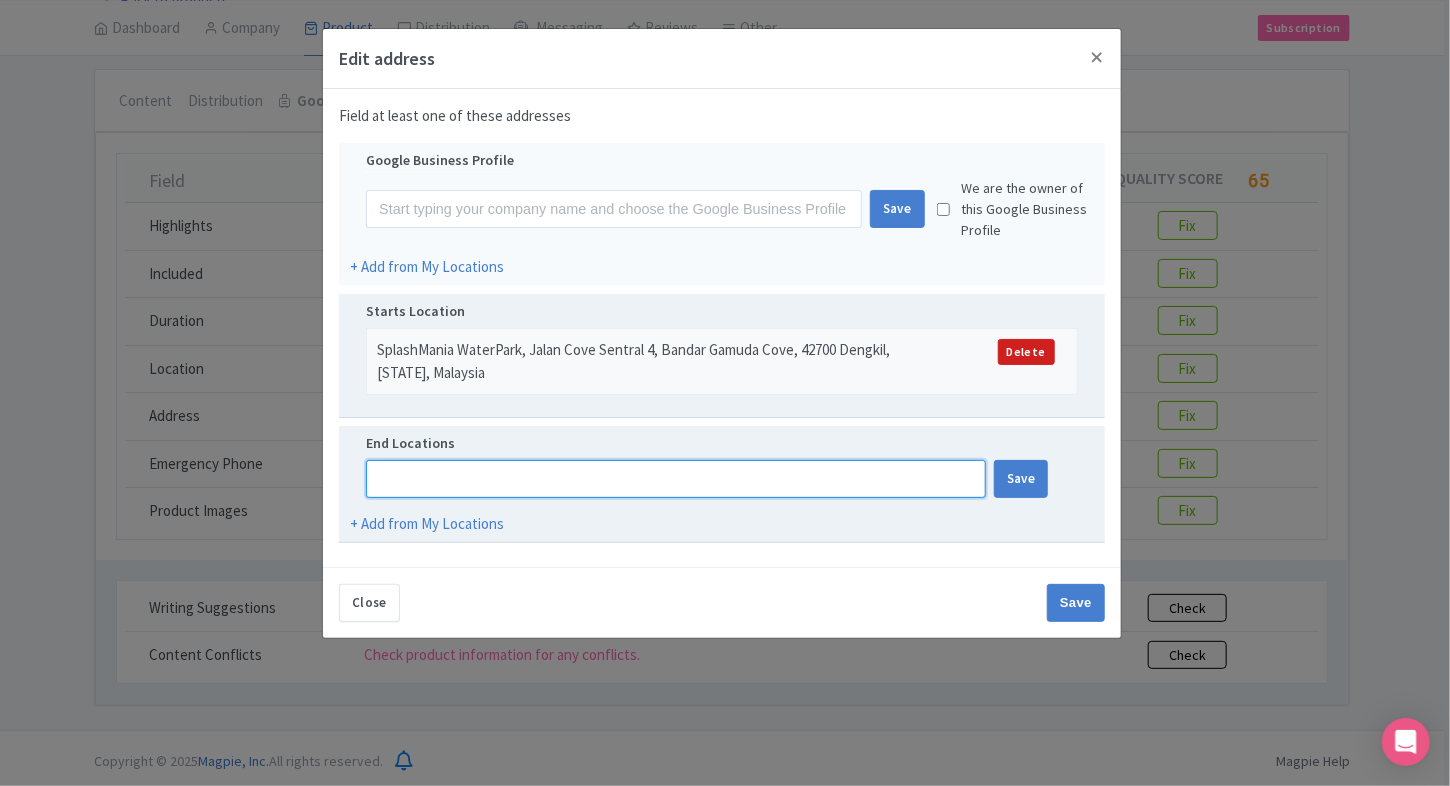 click at bounding box center [676, 479] 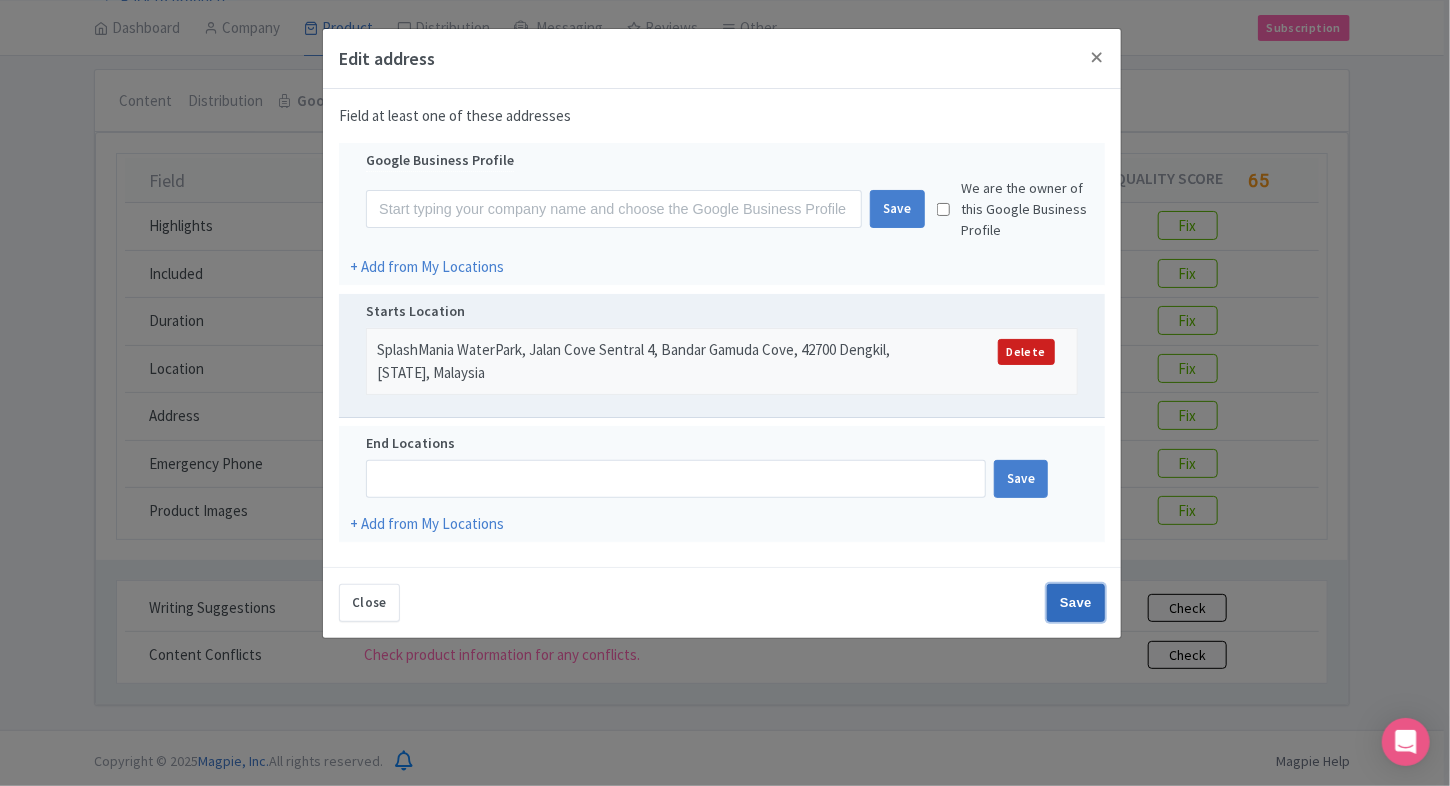 click on "Save" at bounding box center (1076, 603) 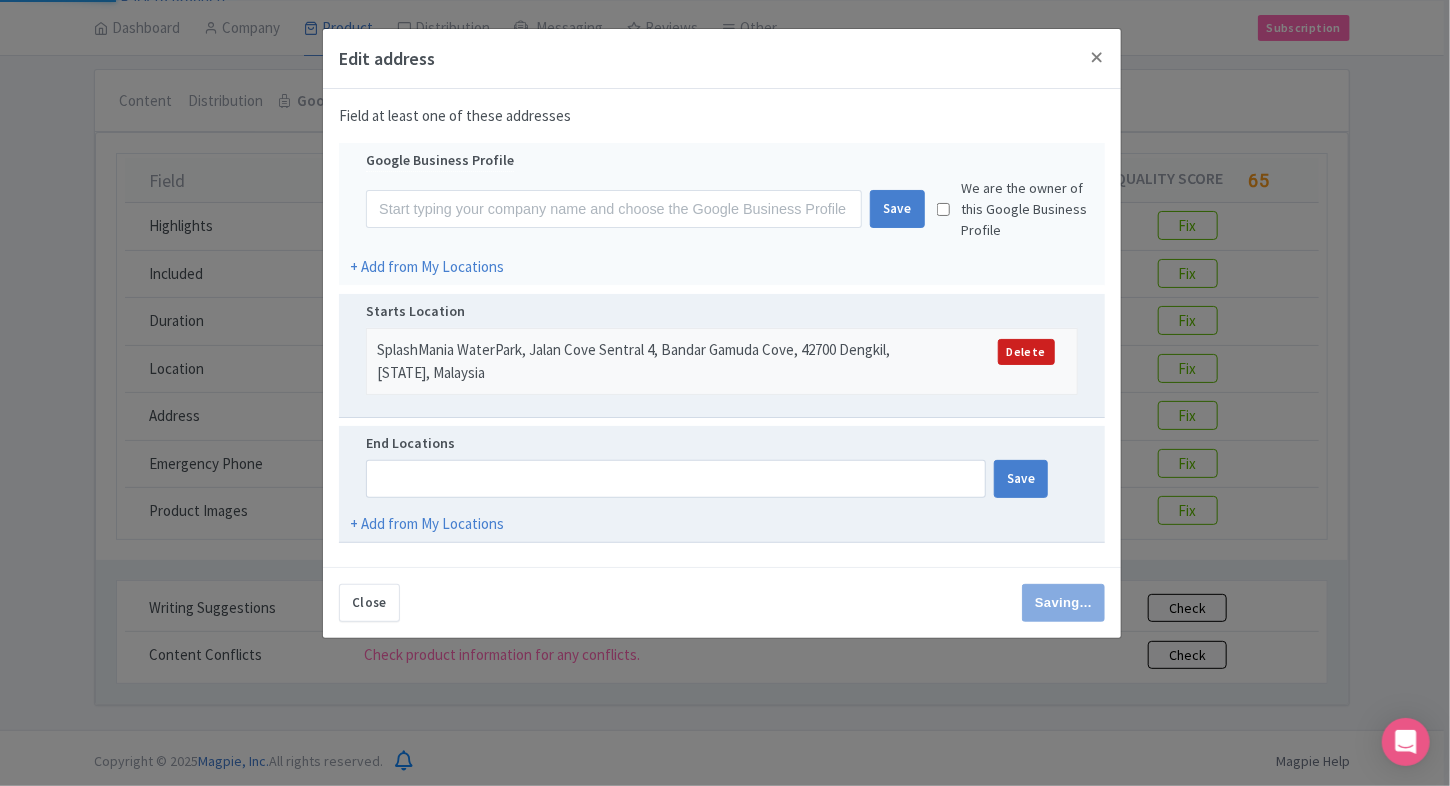 type on "Saving..." 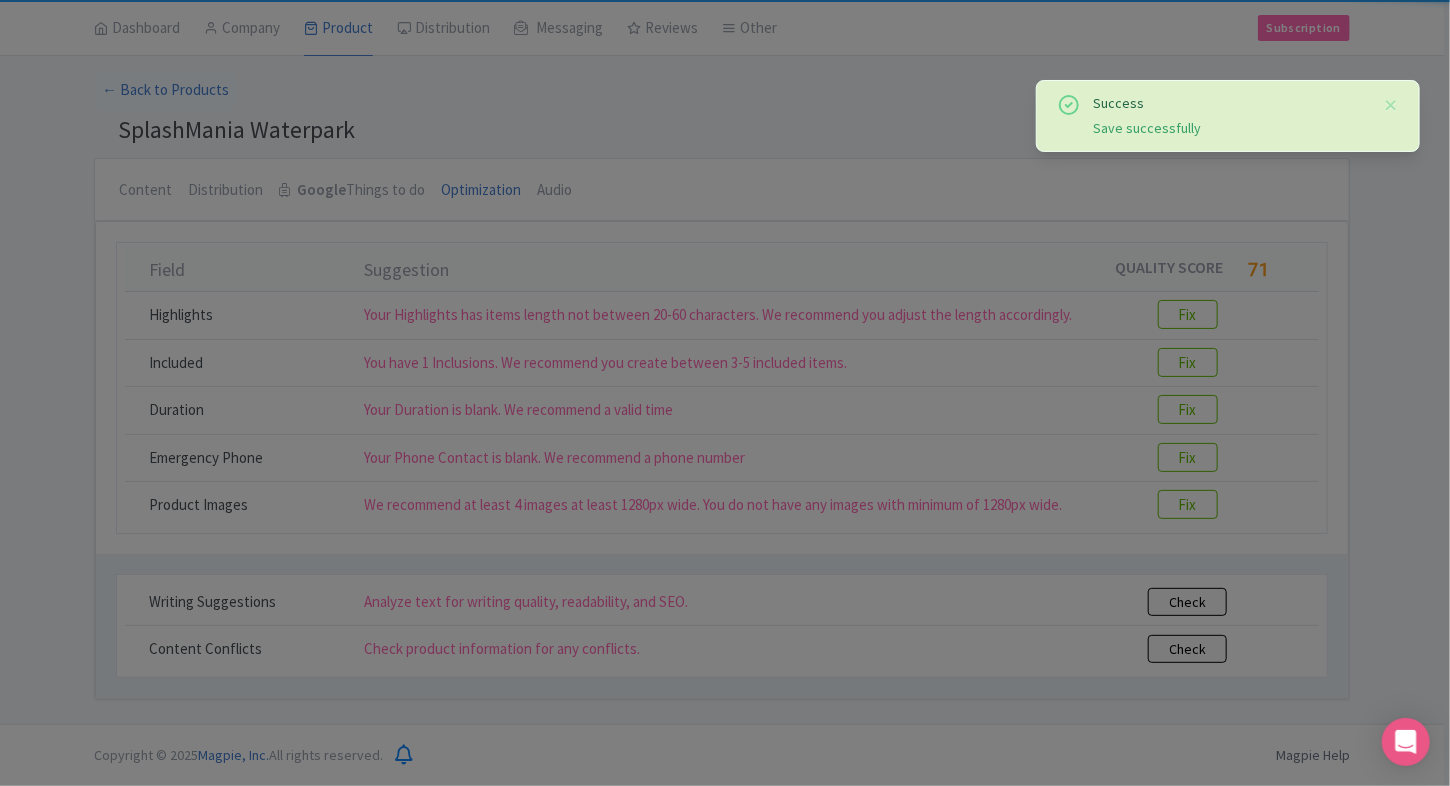 scroll, scrollTop: 68, scrollLeft: 0, axis: vertical 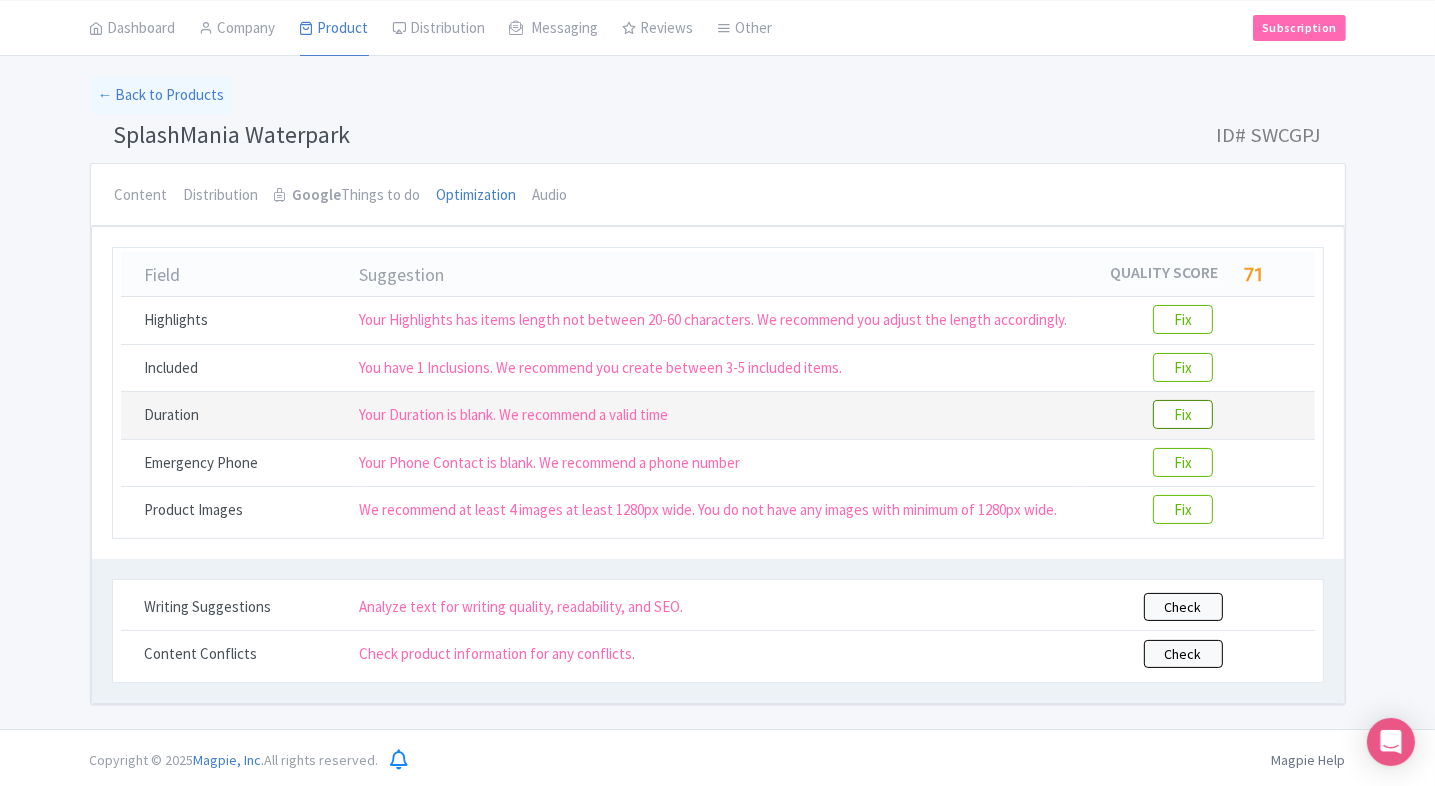 click on "Fix" at bounding box center (1183, 414) 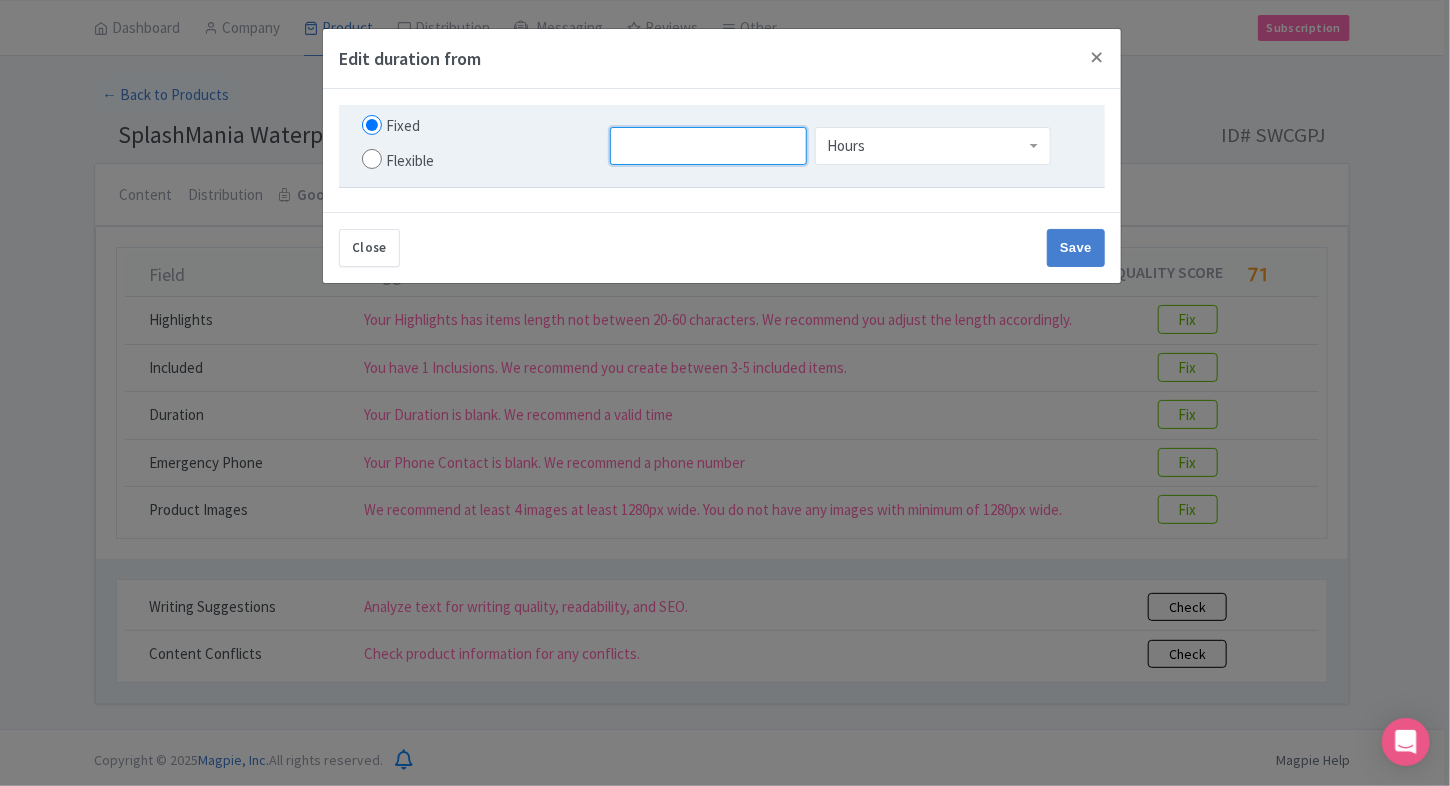 click at bounding box center (708, 146) 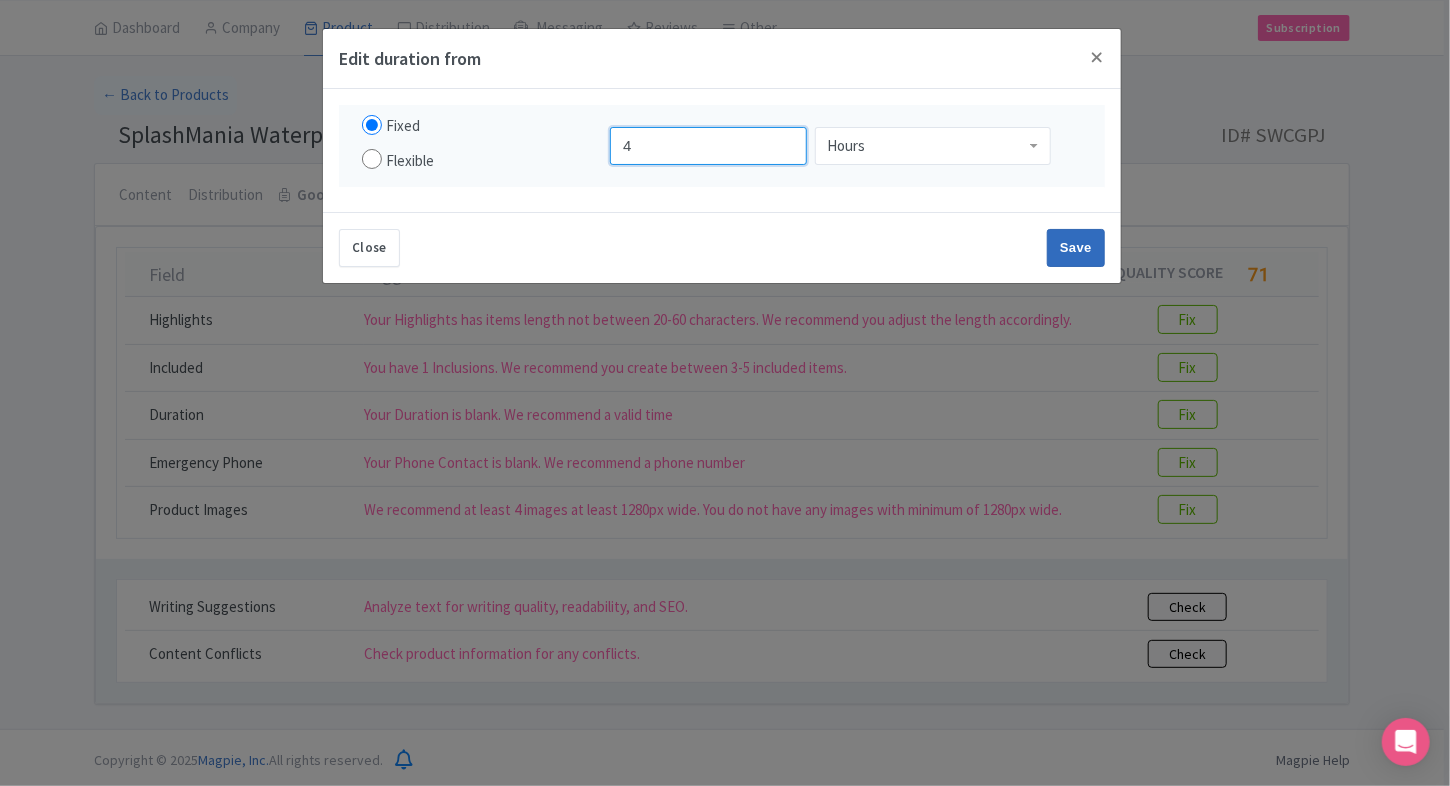 type on "4" 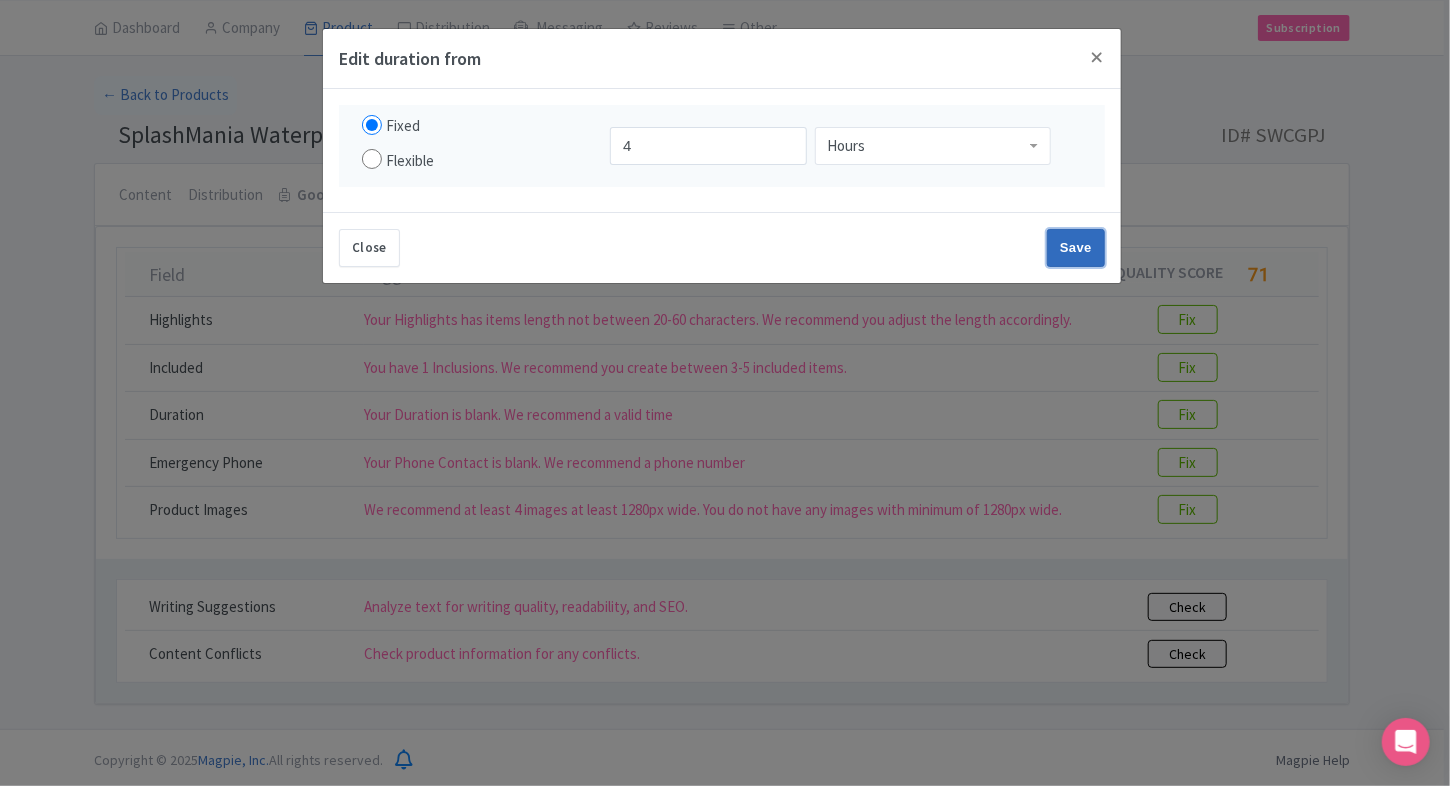 click on "Save" at bounding box center [1076, 248] 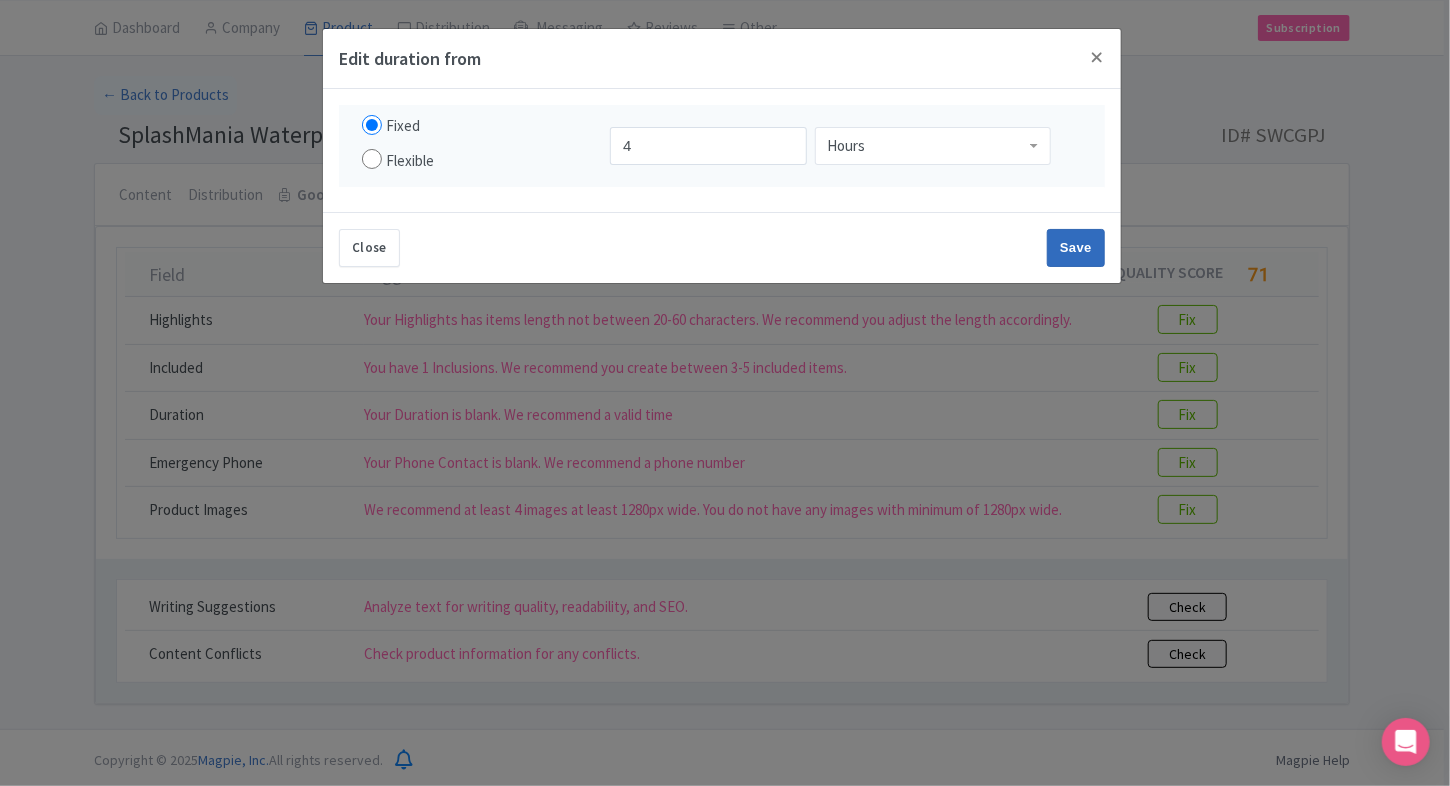 type on "Saving..." 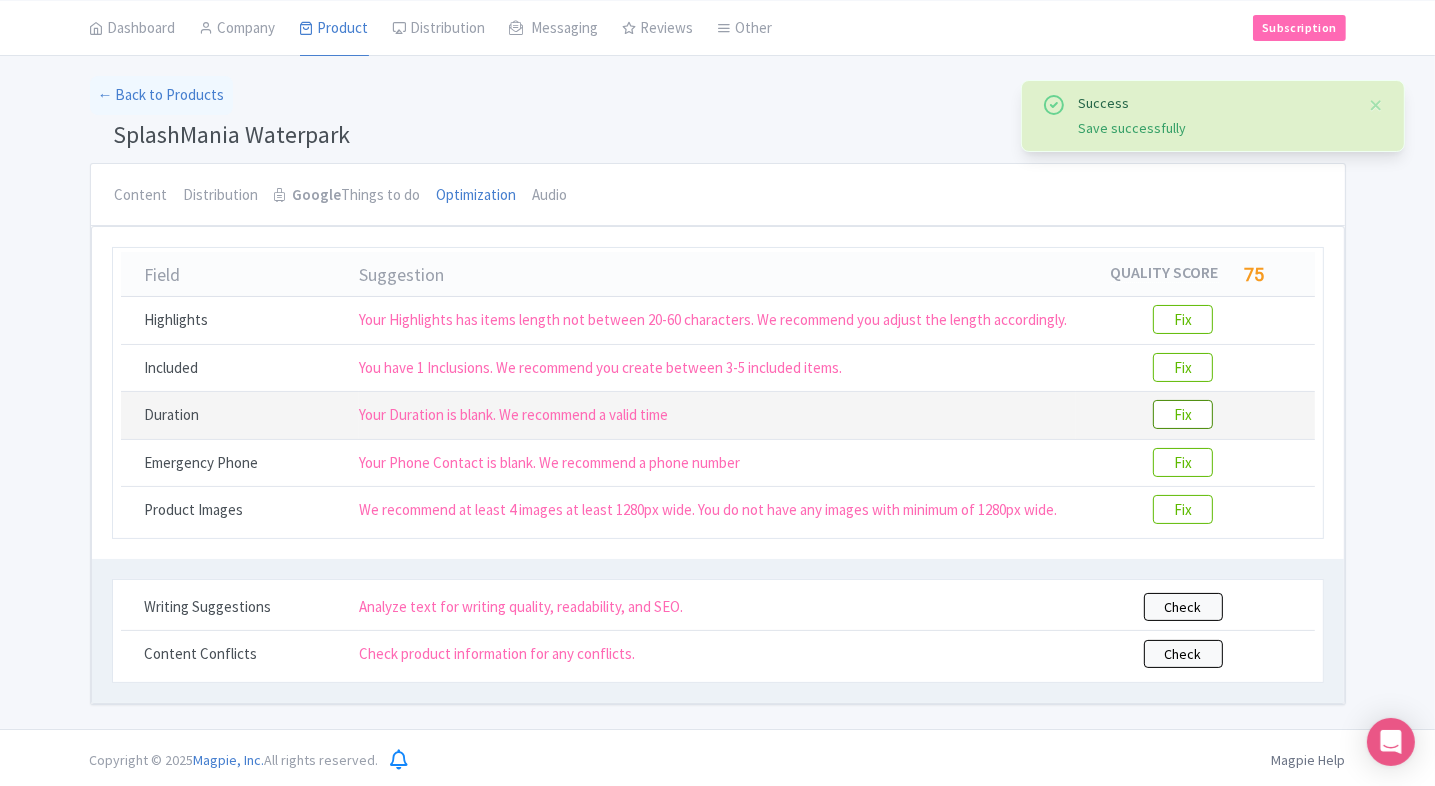 click on "Fix" at bounding box center (1183, 414) 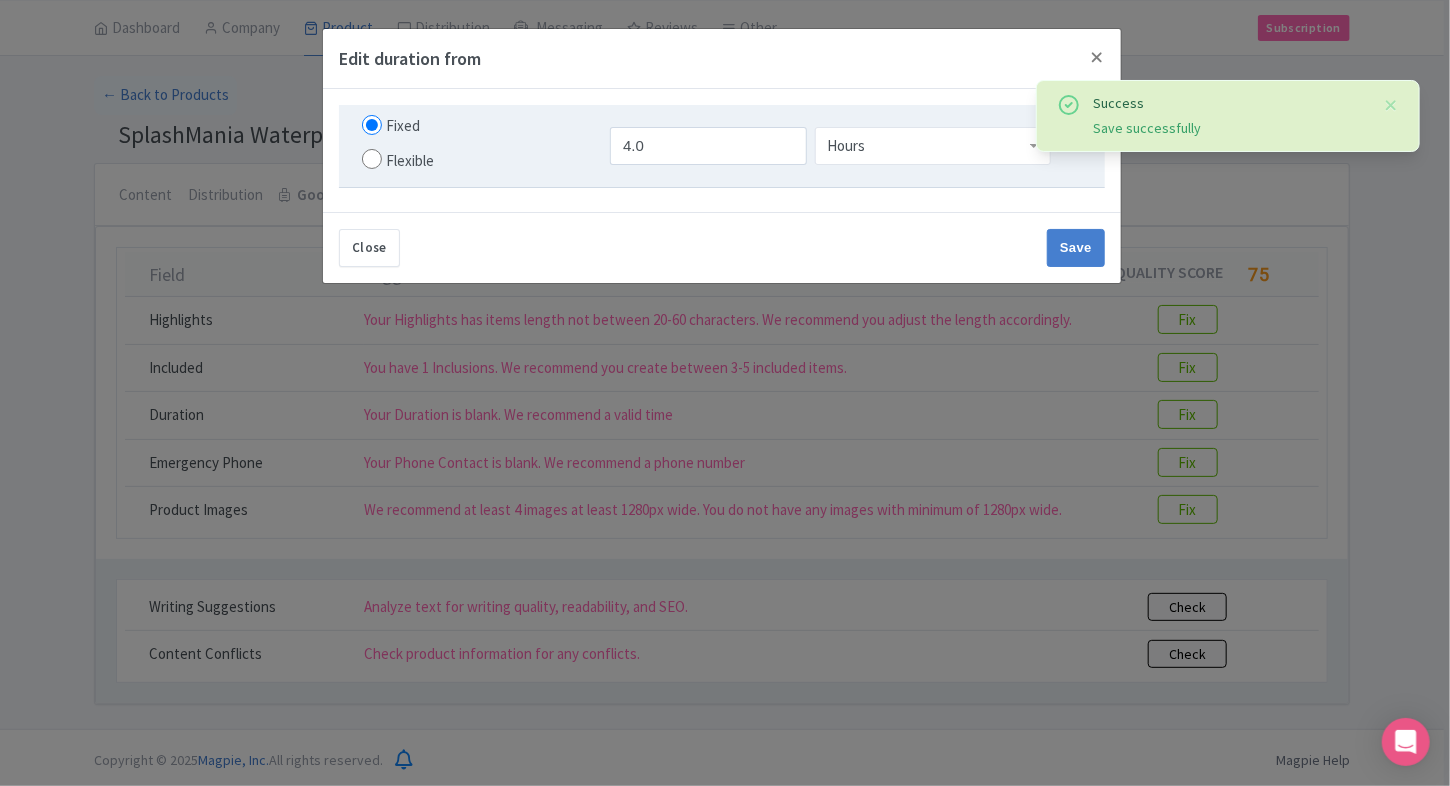 click on "Flexible" at bounding box center [410, 161] 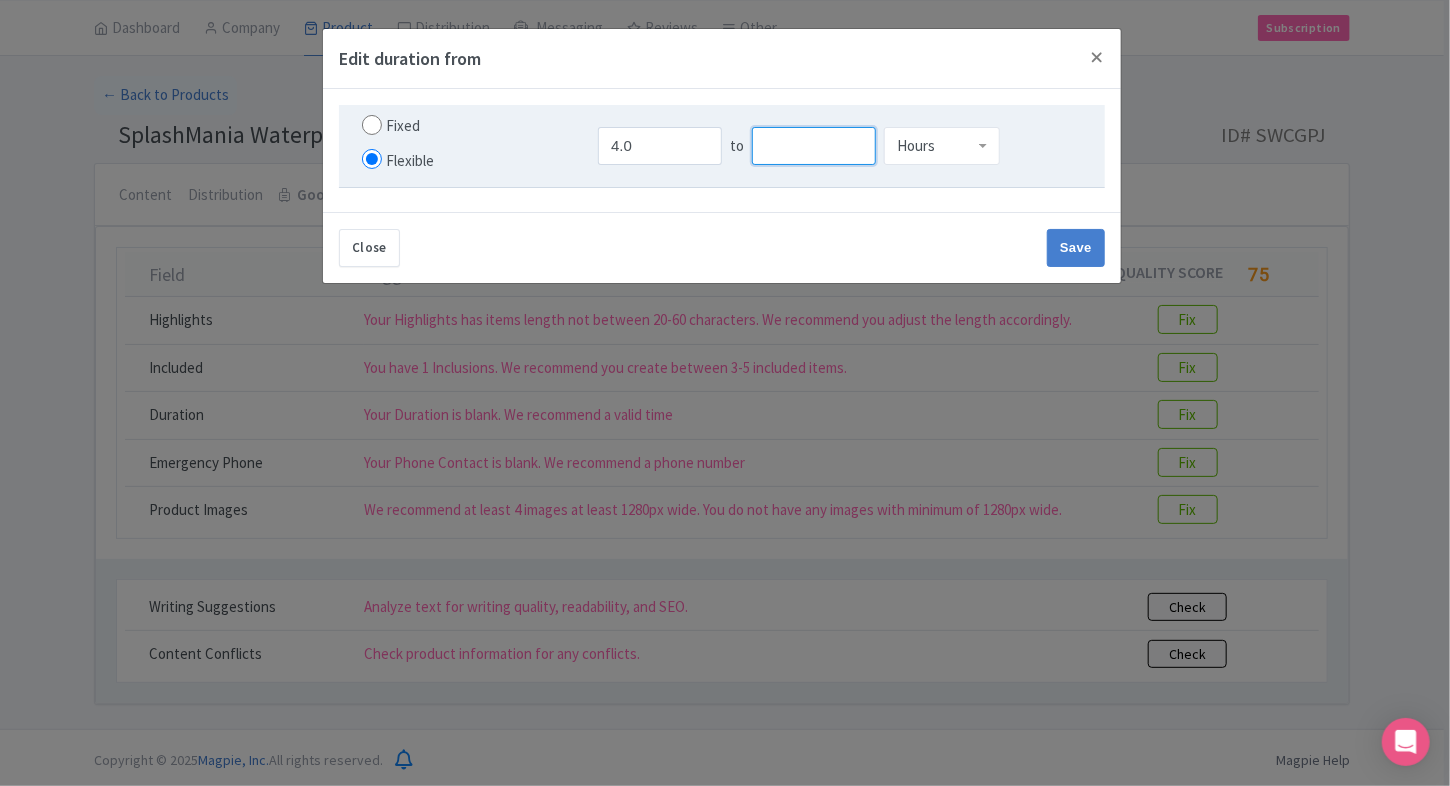 click at bounding box center (814, 146) 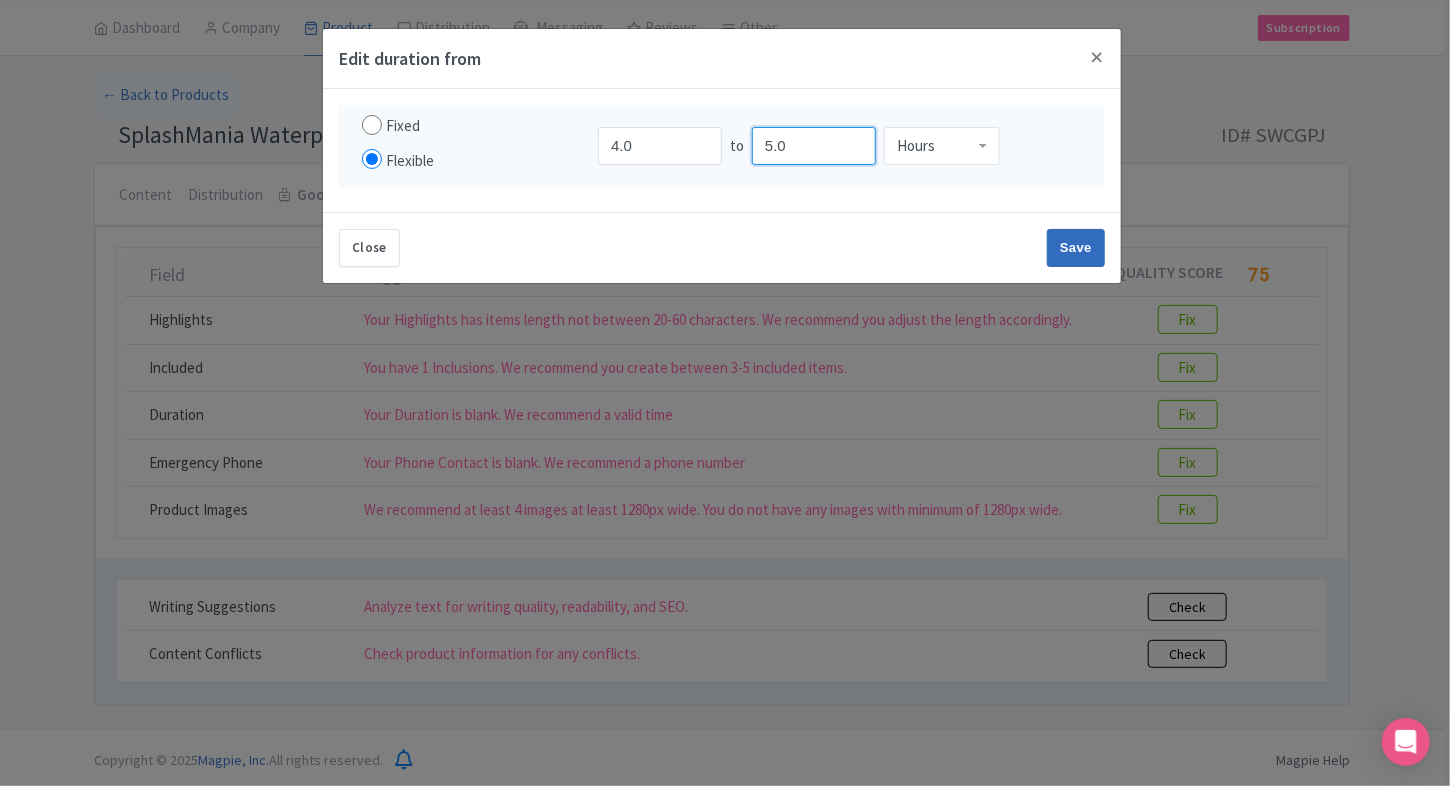 type on "5.0" 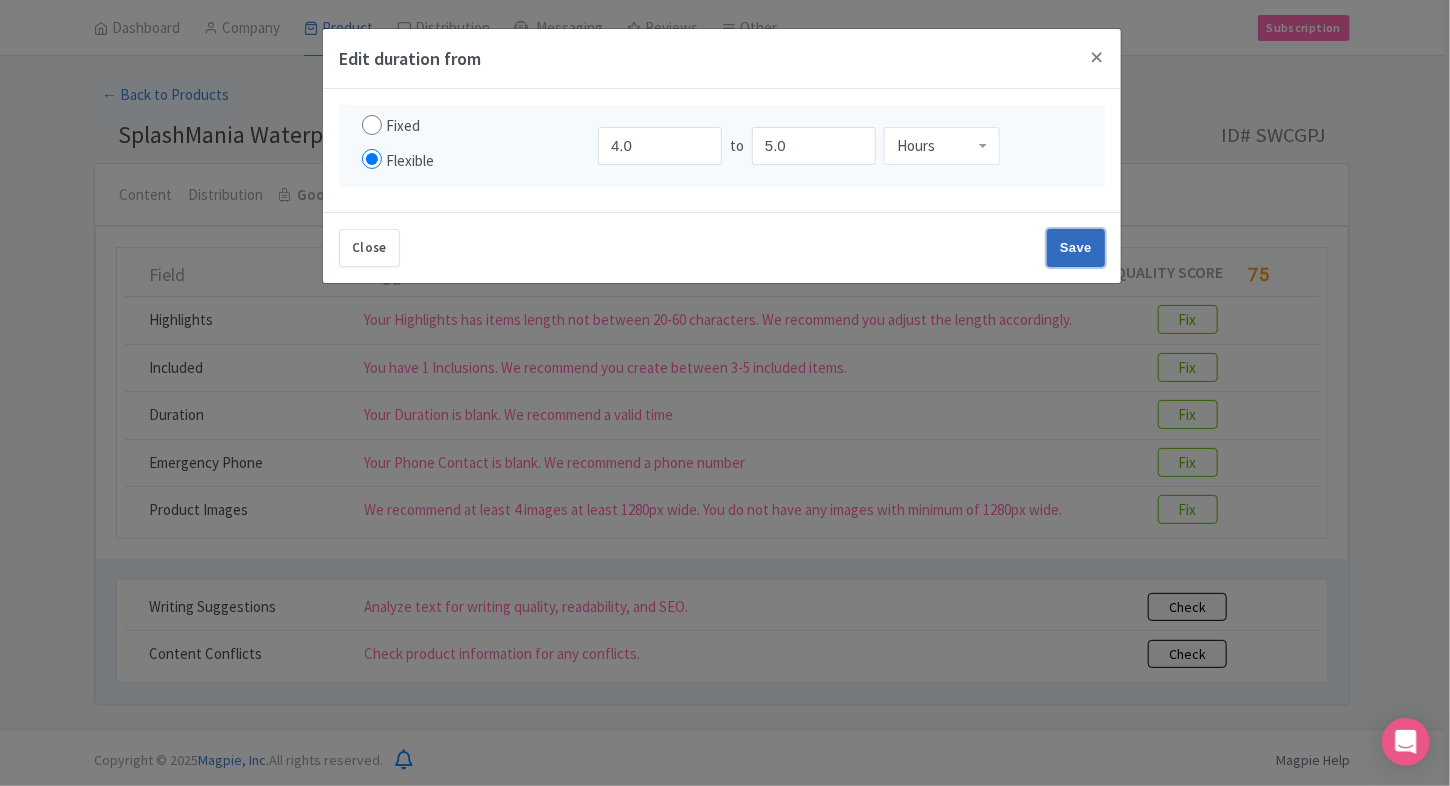 click on "Save" at bounding box center (1076, 248) 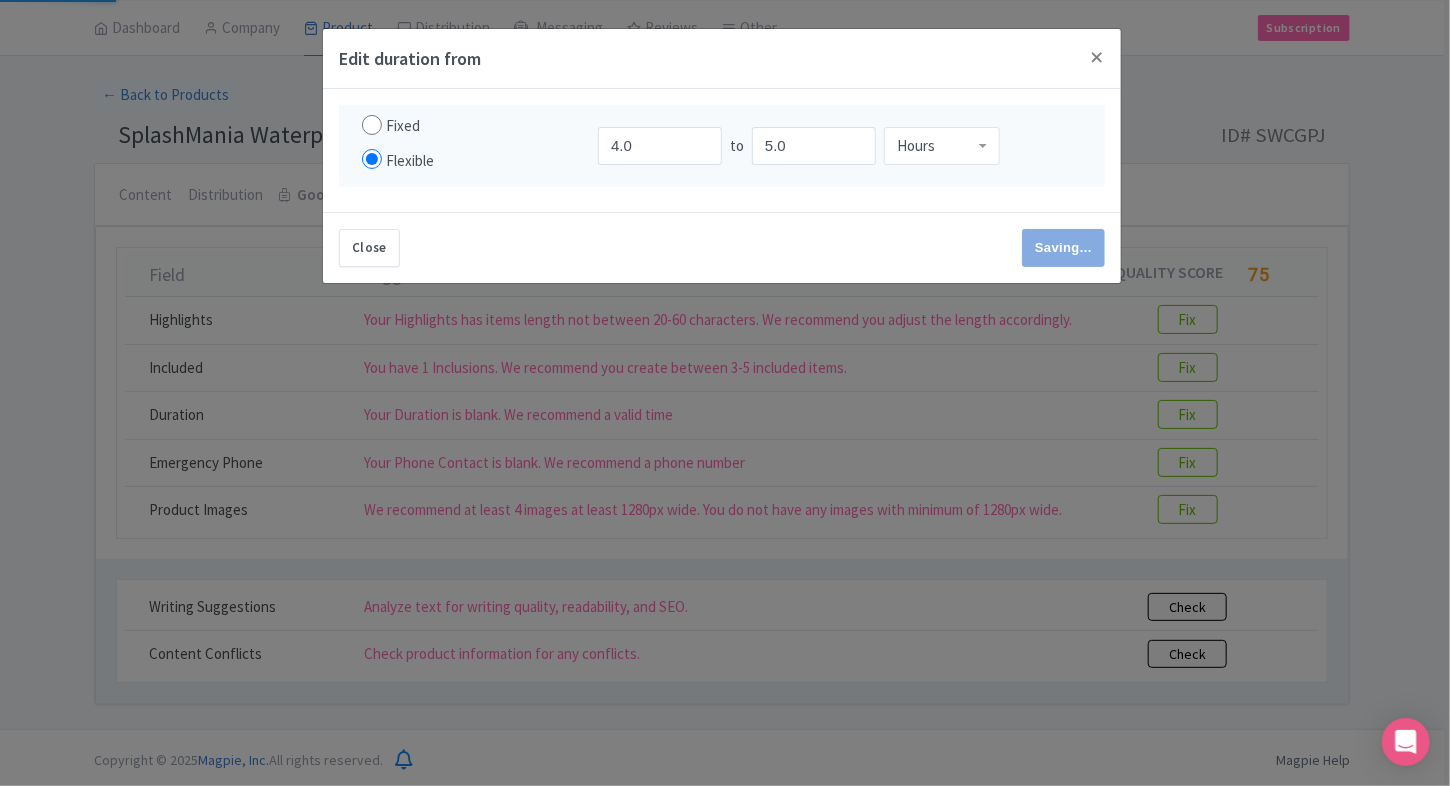 type on "Save" 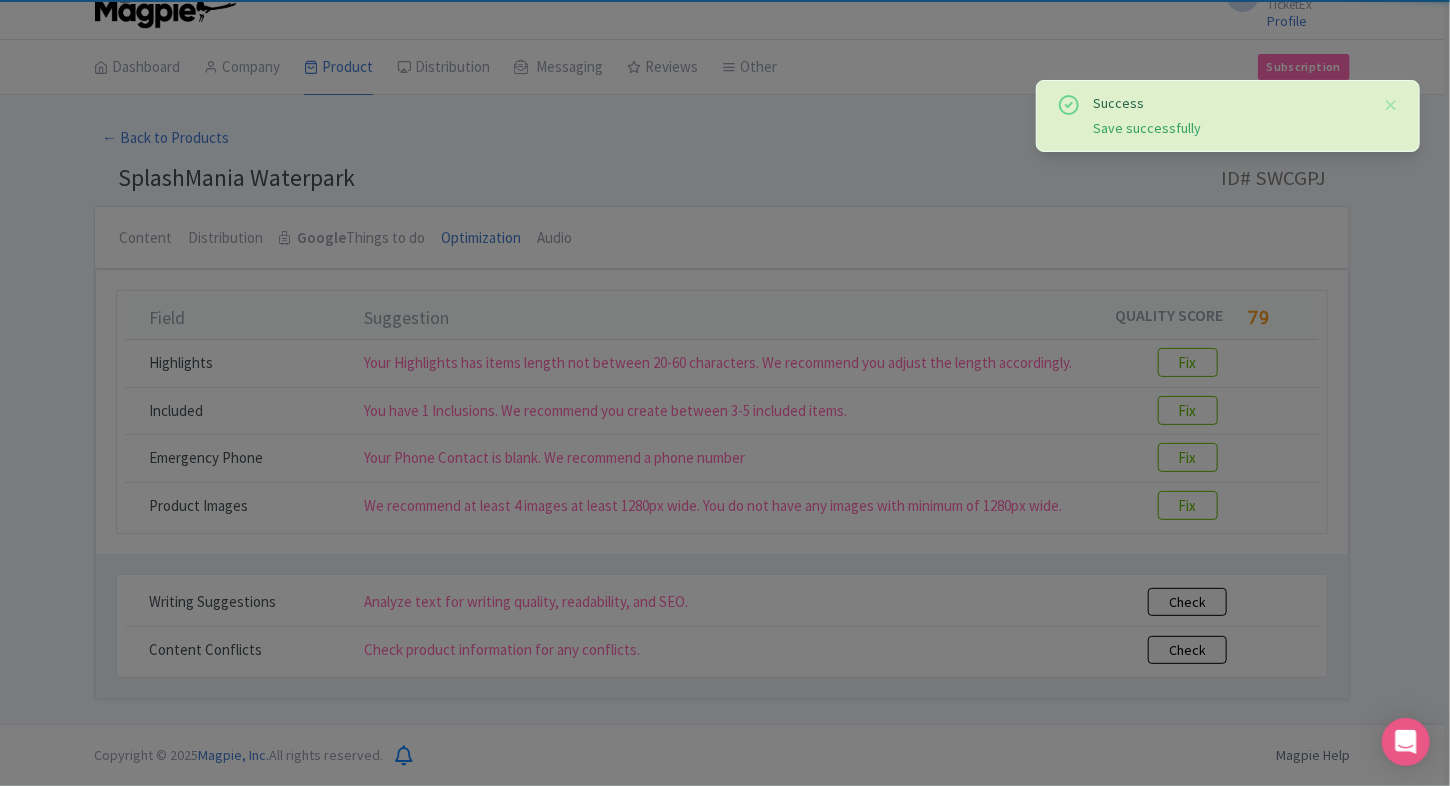 scroll, scrollTop: 20, scrollLeft: 0, axis: vertical 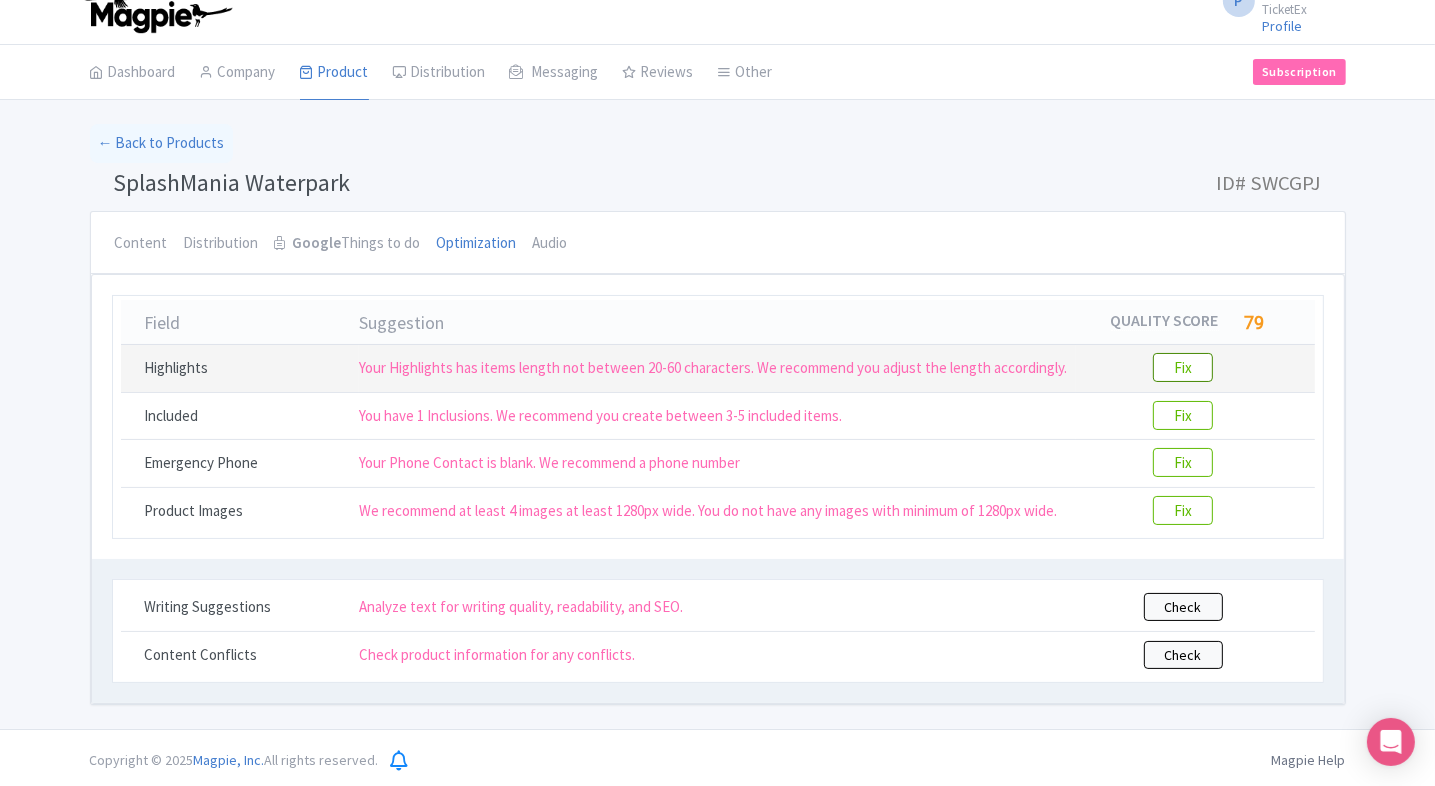 click on "Fix" at bounding box center [1183, 367] 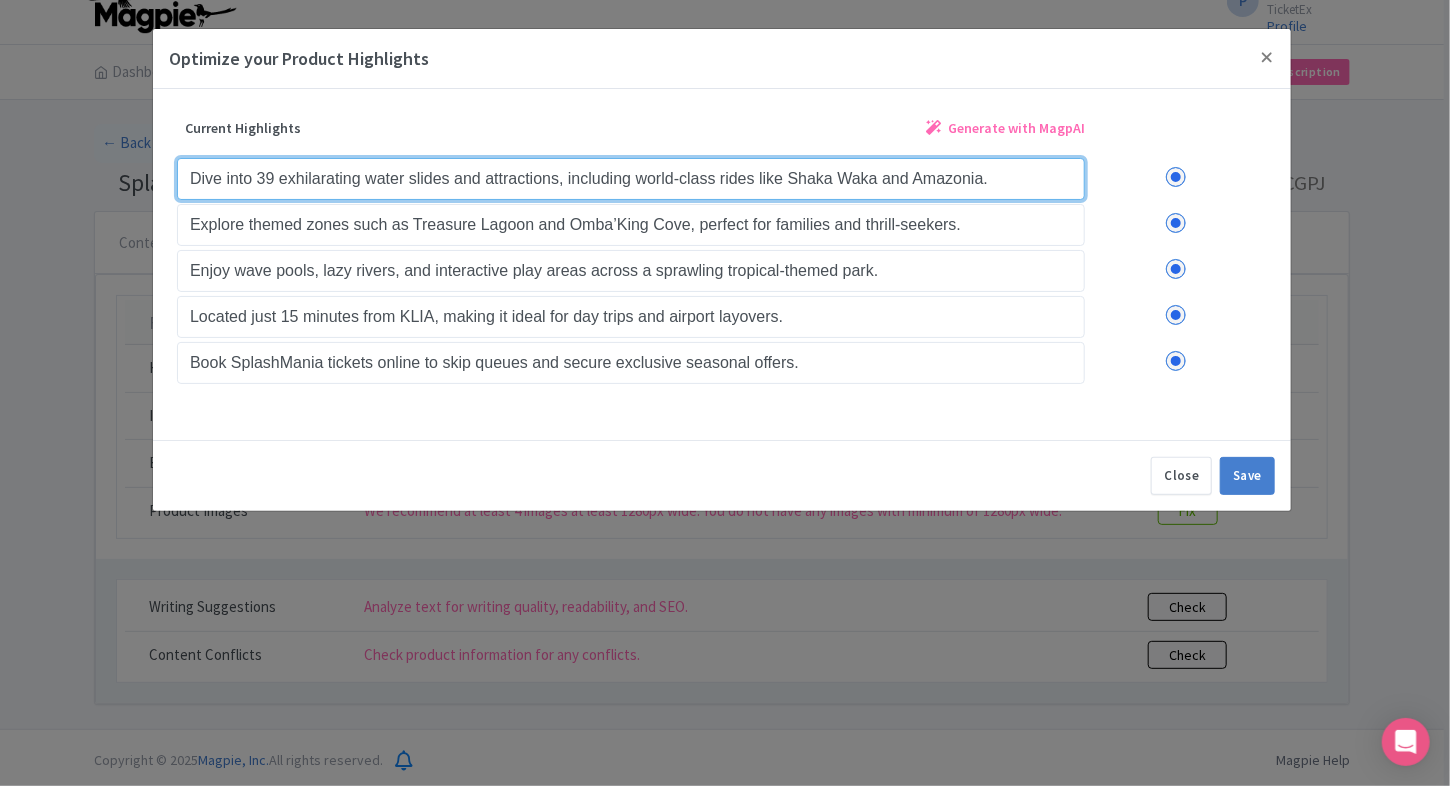 click on "Dive into 39 exhilarating water slides and attractions, including world-class rides like Shaka Waka and Amazonia." at bounding box center (631, 179) 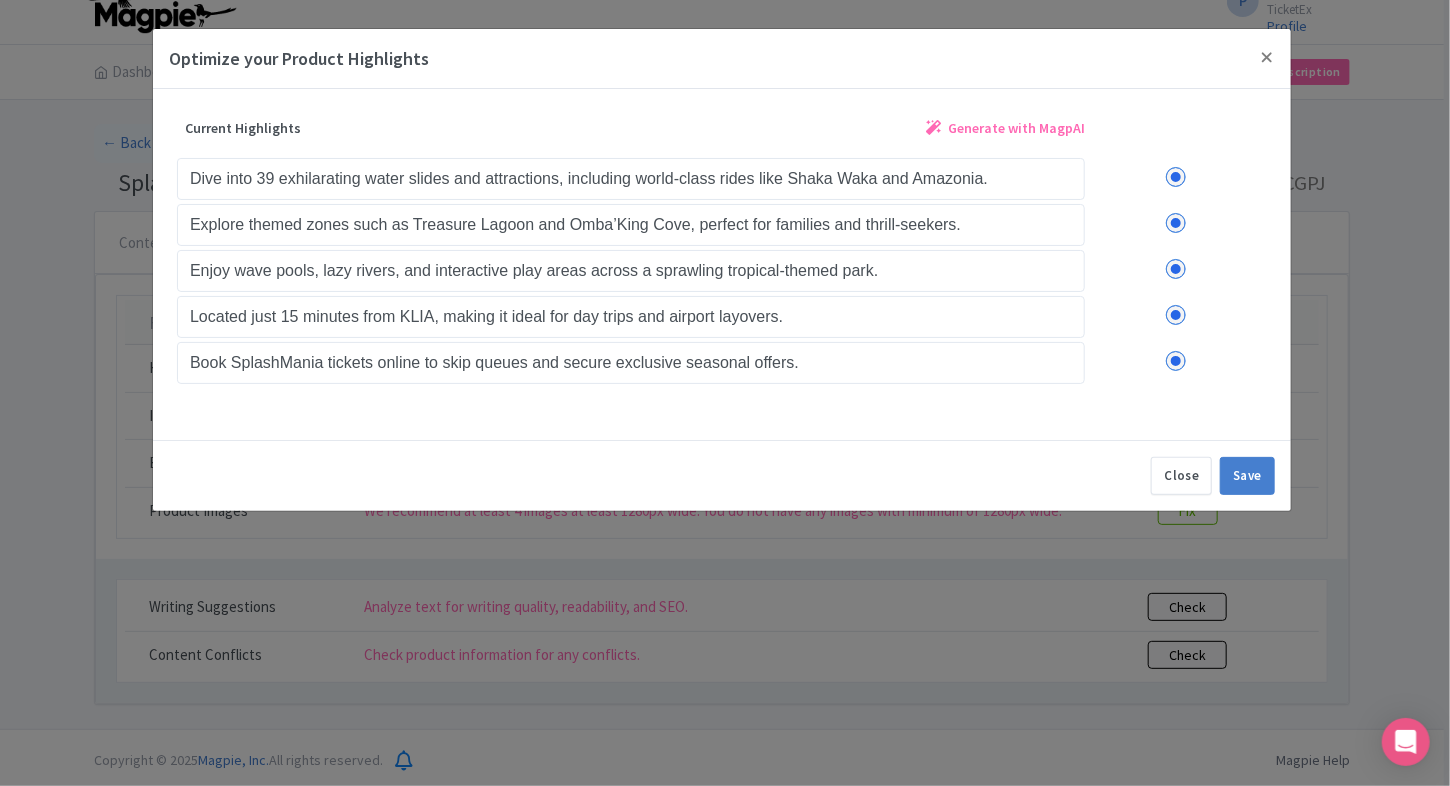 click on "Current Highlights
Generate with MagpAI" at bounding box center (631, 133) 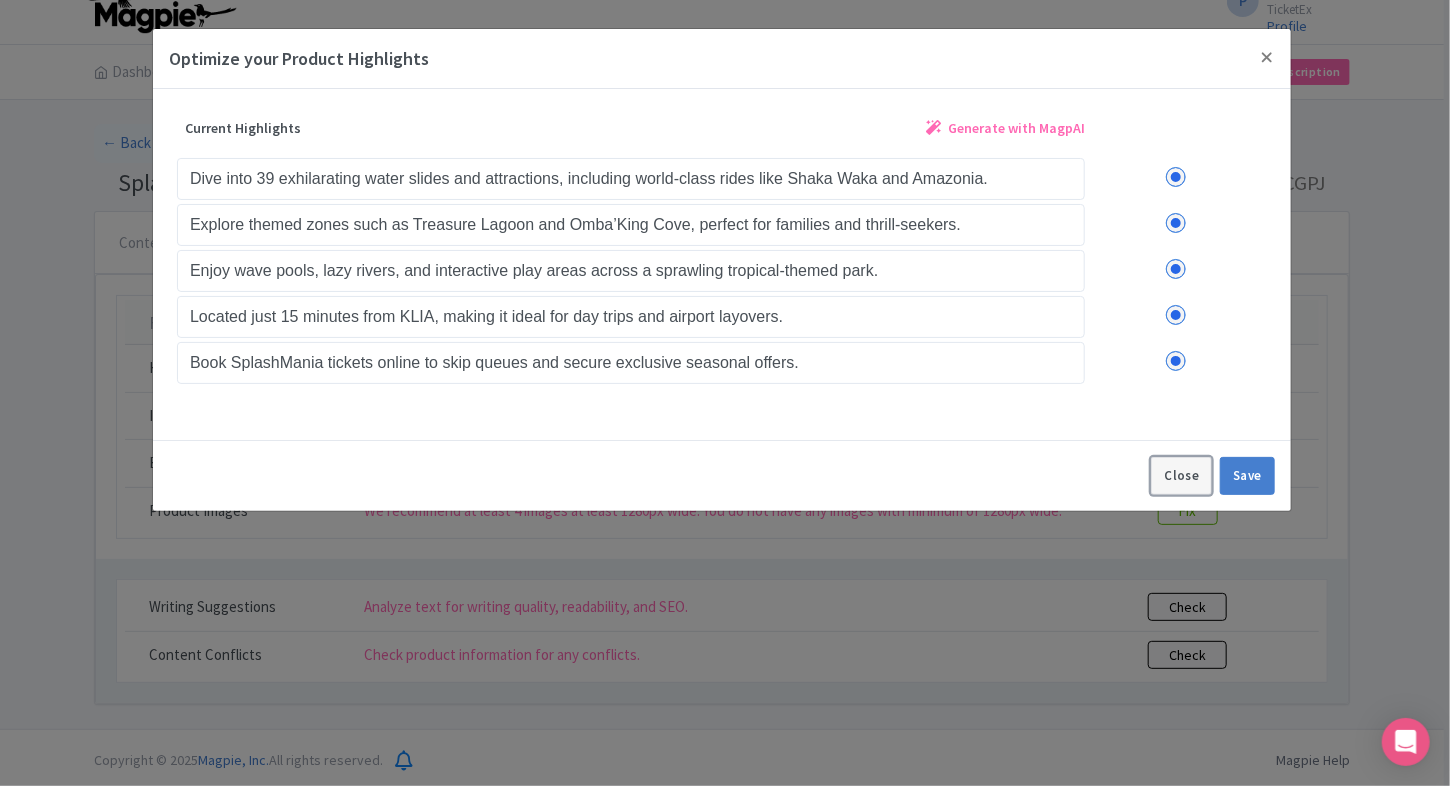 click on "Close" at bounding box center (1181, 476) 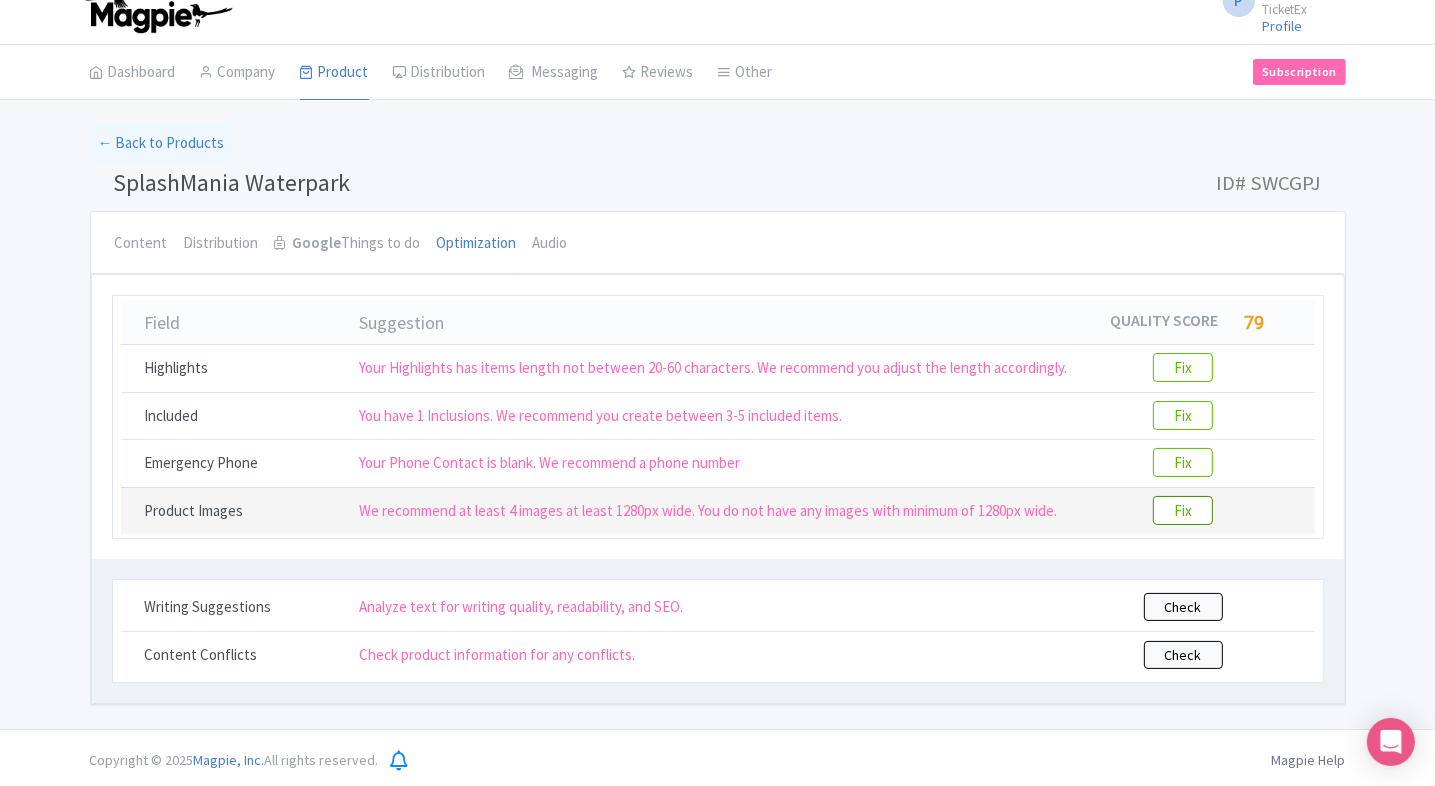 click on "Fix" at bounding box center (1183, 510) 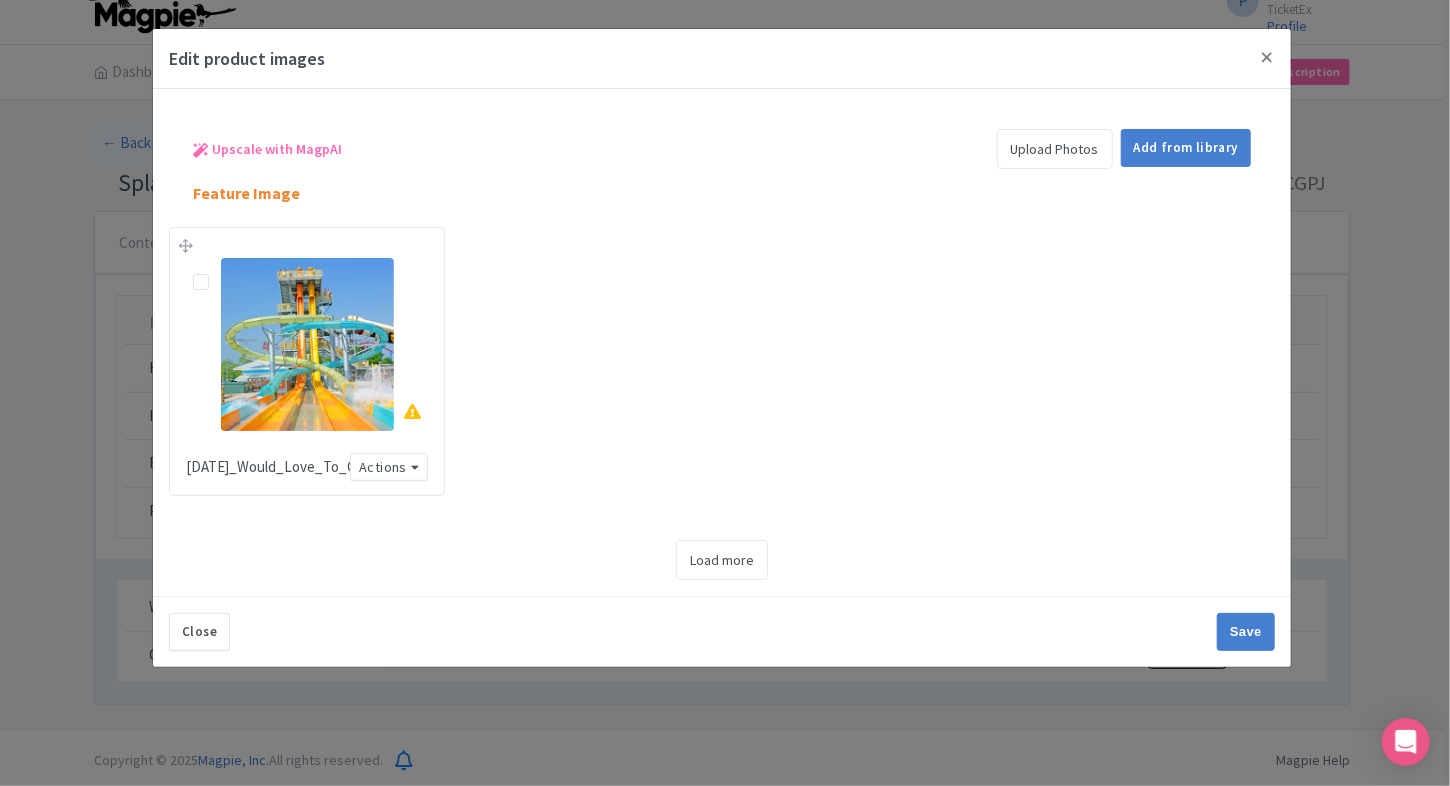 click on "Upload Photos" at bounding box center [1055, 149] 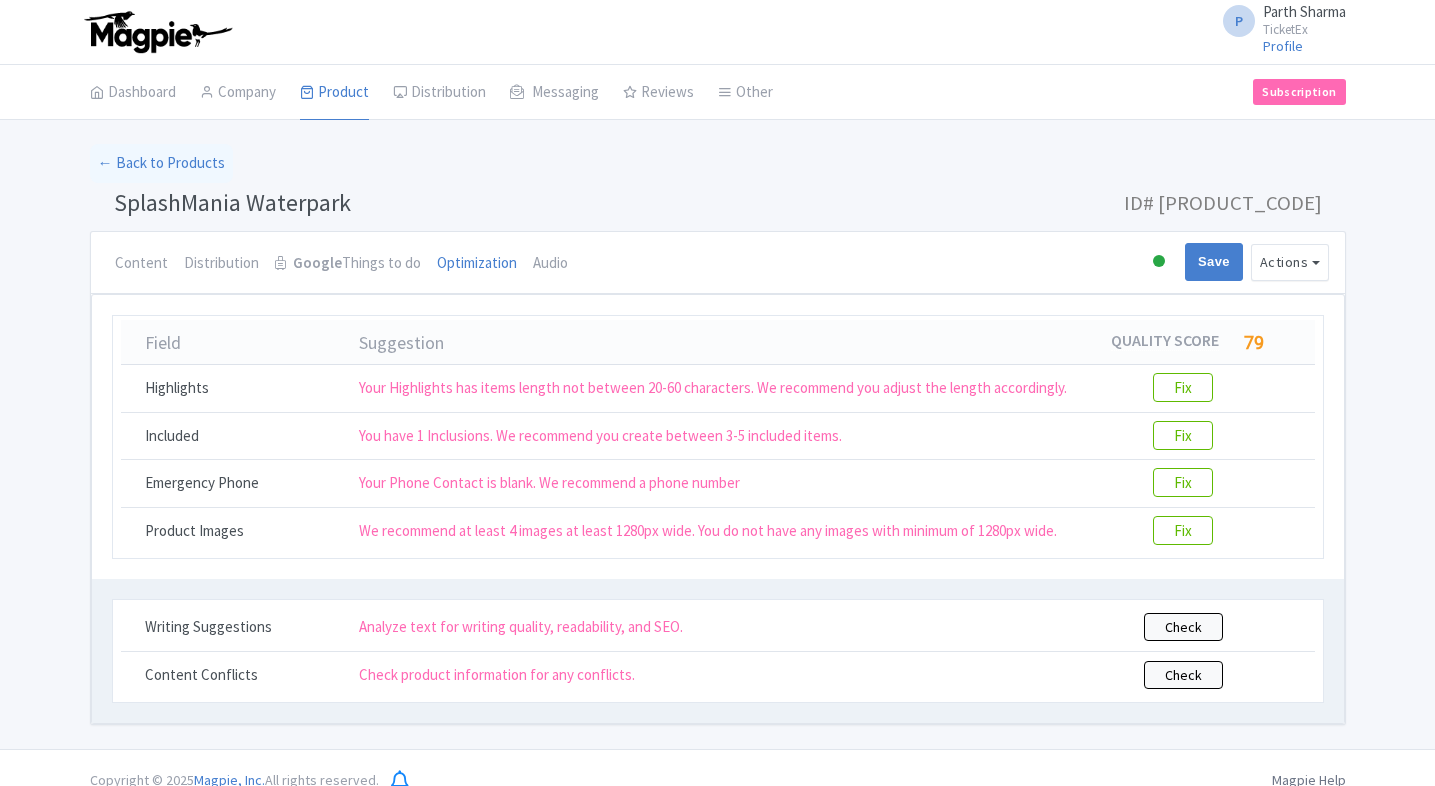 scroll, scrollTop: 0, scrollLeft: 0, axis: both 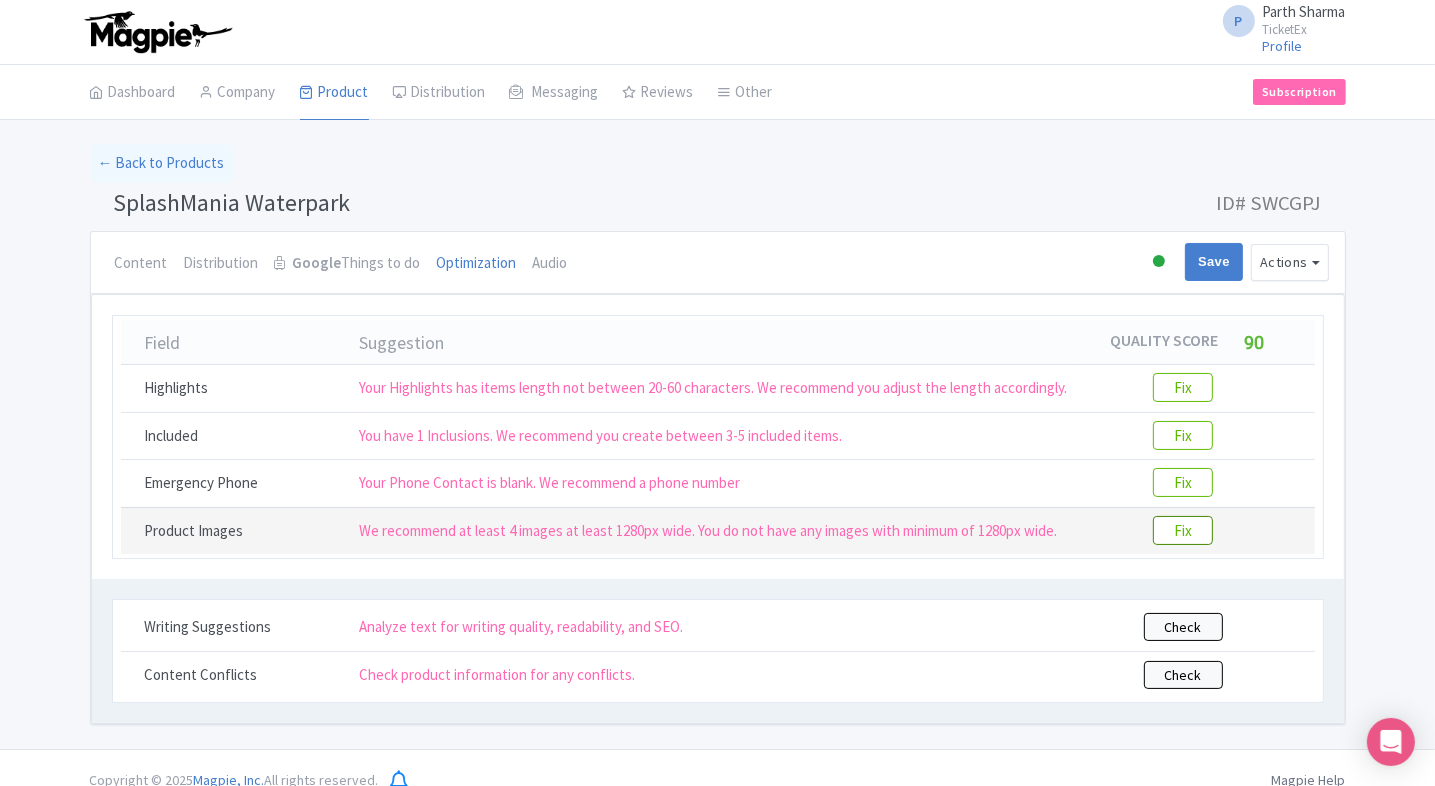 click on "Fix" at bounding box center [1183, 530] 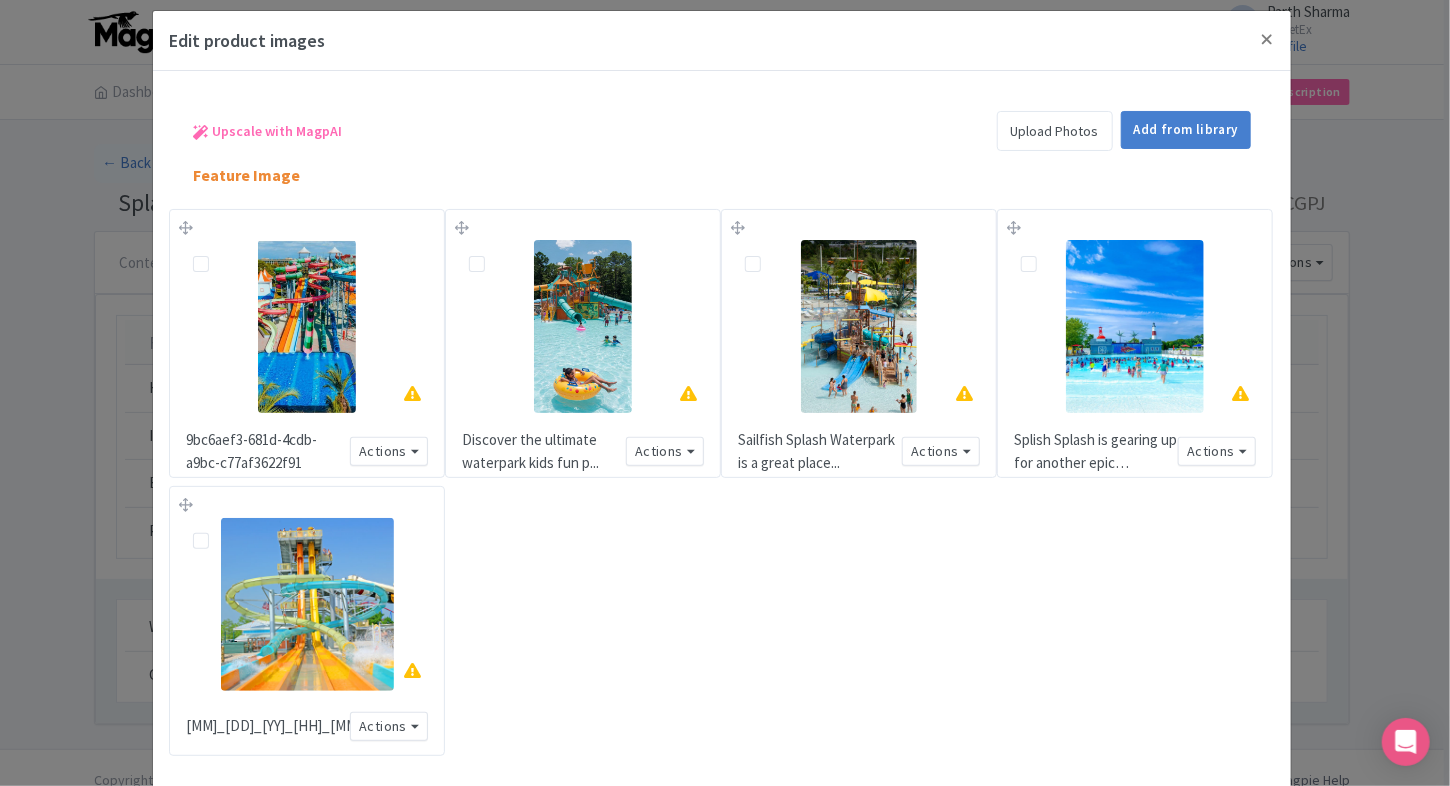 scroll, scrollTop: 20, scrollLeft: 0, axis: vertical 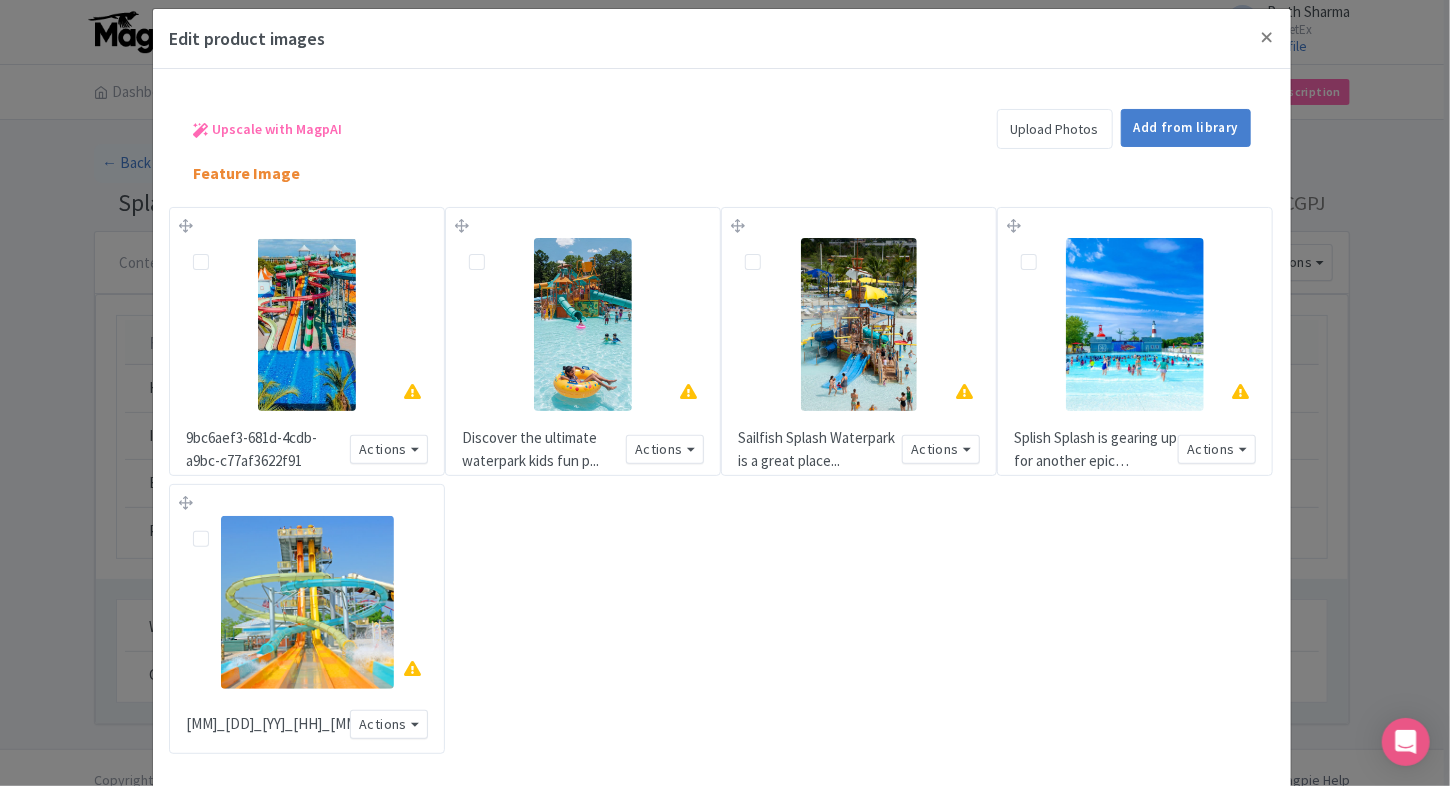 click at bounding box center [217, 250] 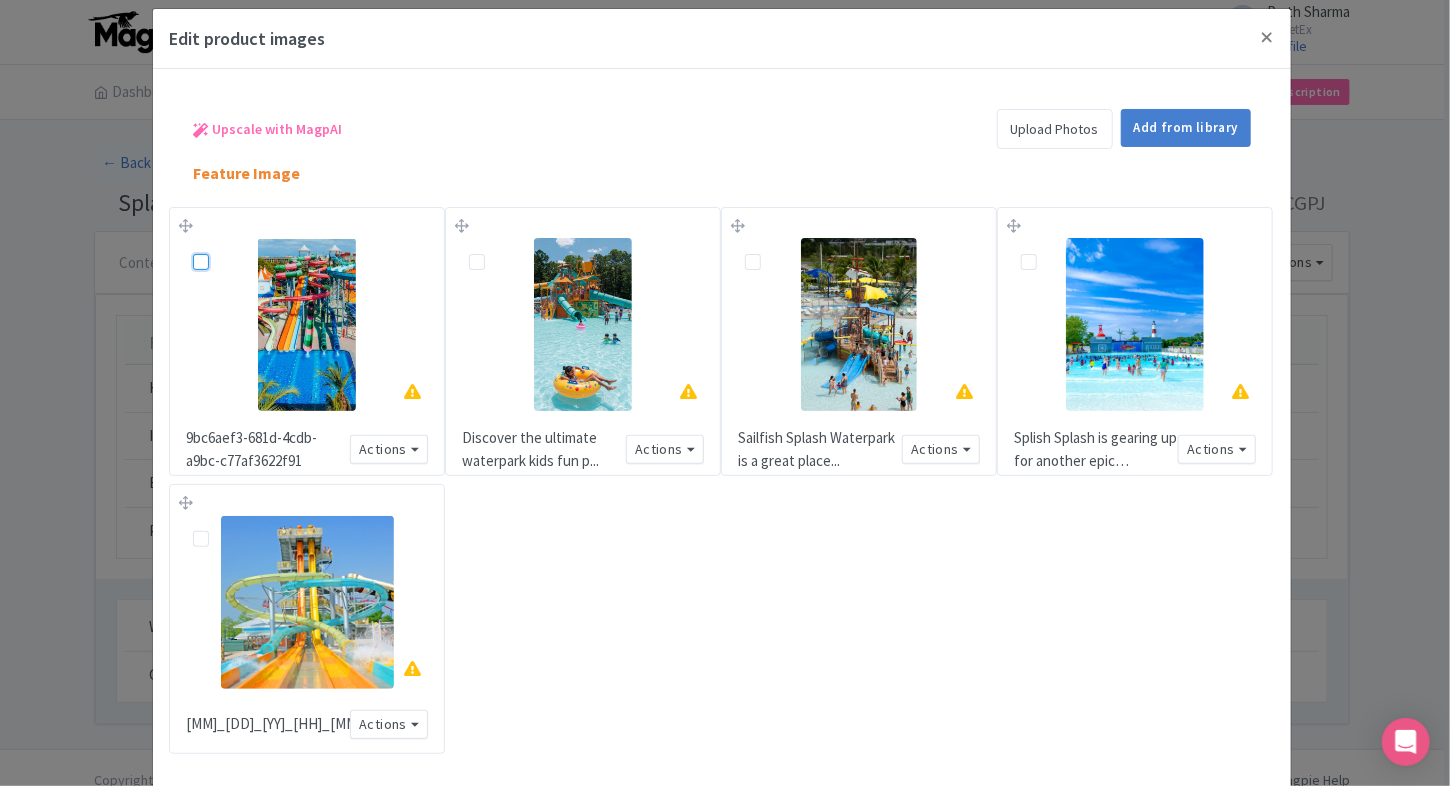 click at bounding box center (223, 244) 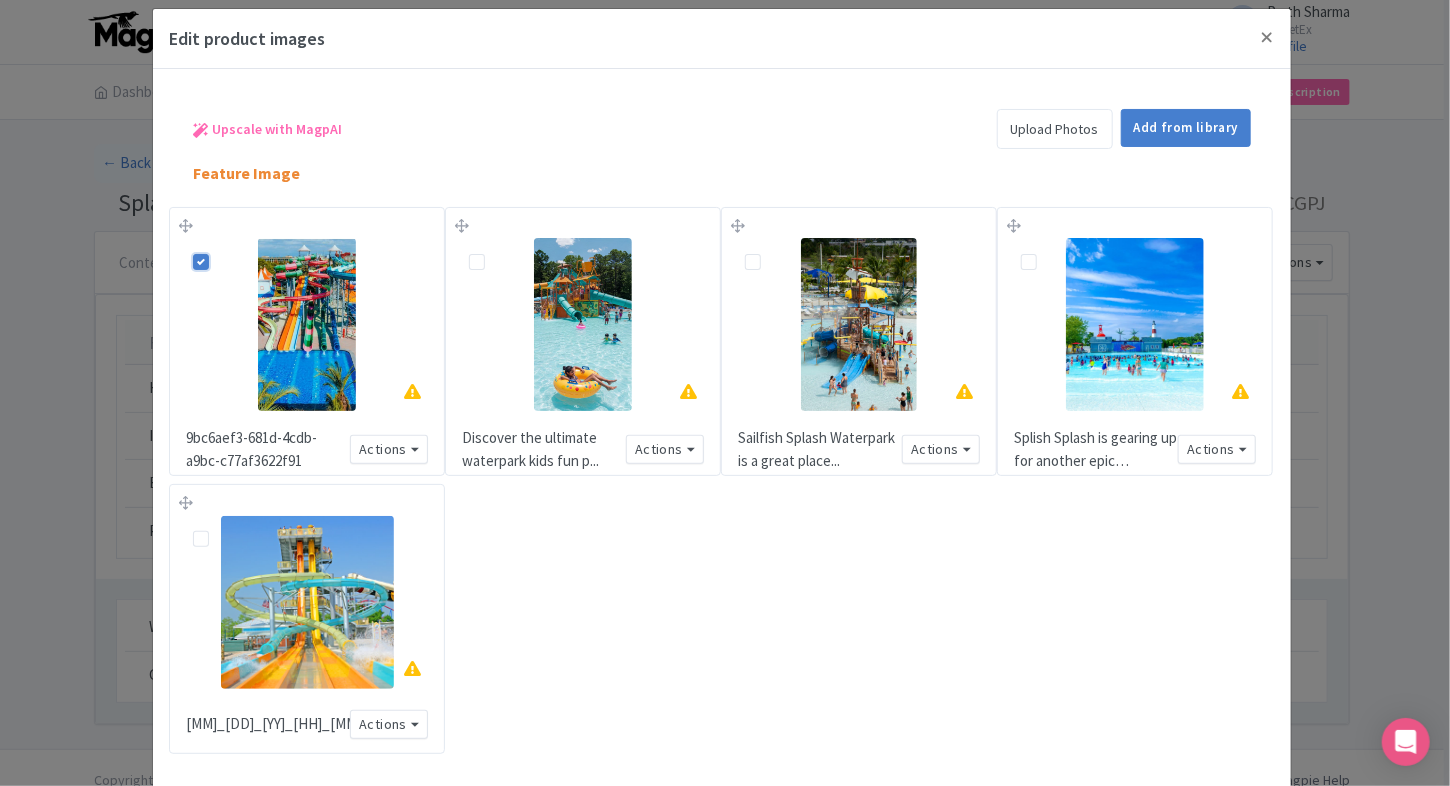 click at bounding box center (493, 250) 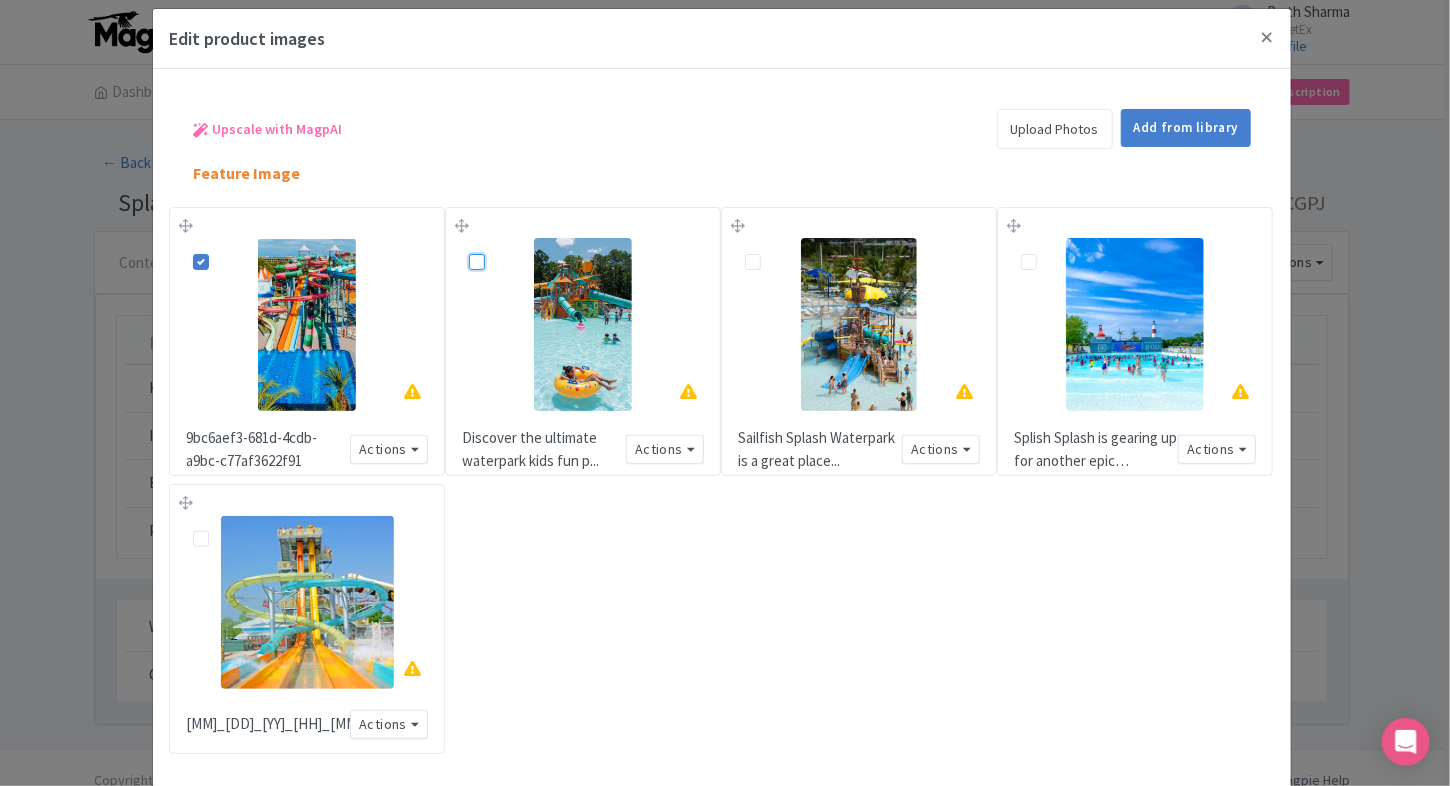 click at bounding box center (499, 244) 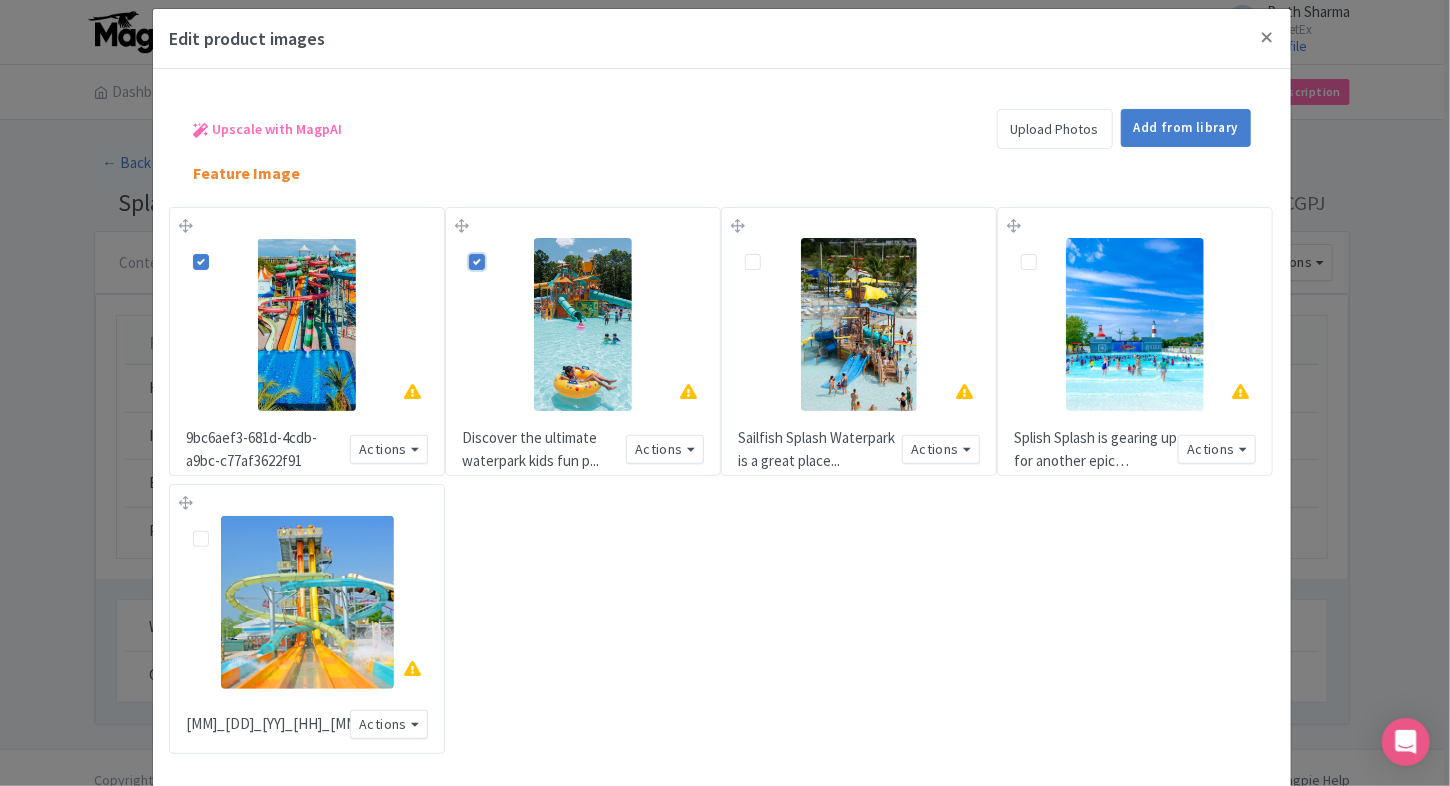 click at bounding box center (769, 250) 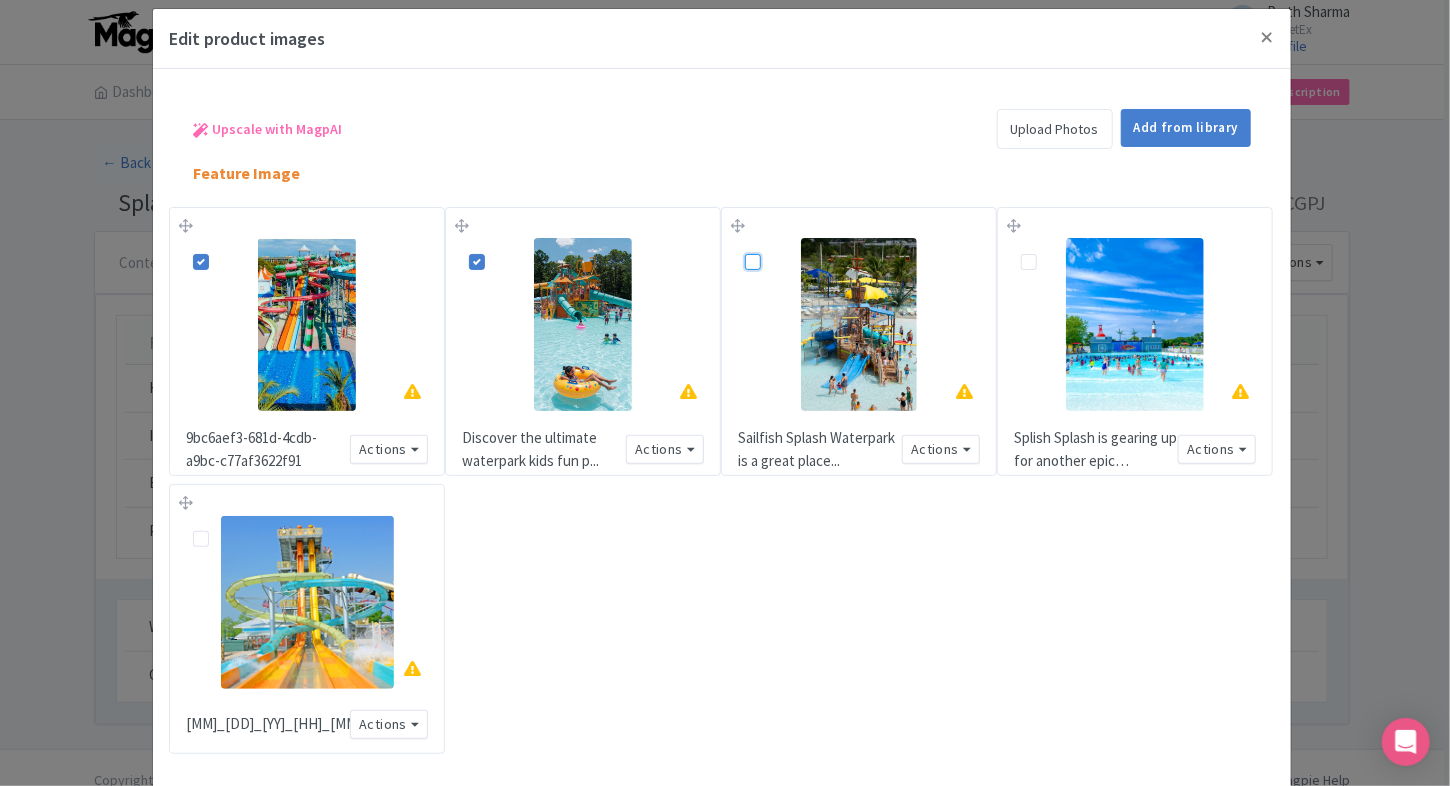 click at bounding box center [775, 244] 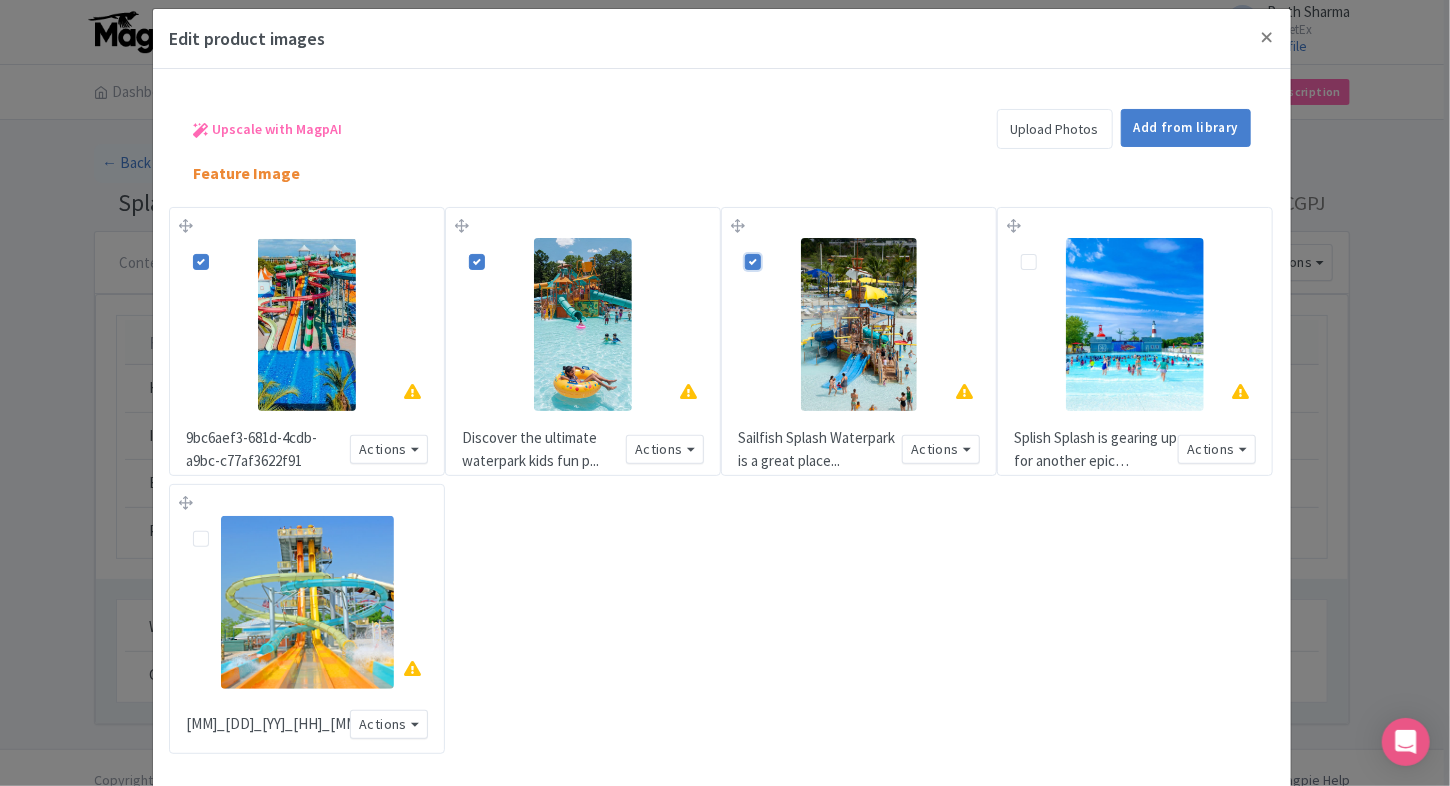 click at bounding box center (1045, 250) 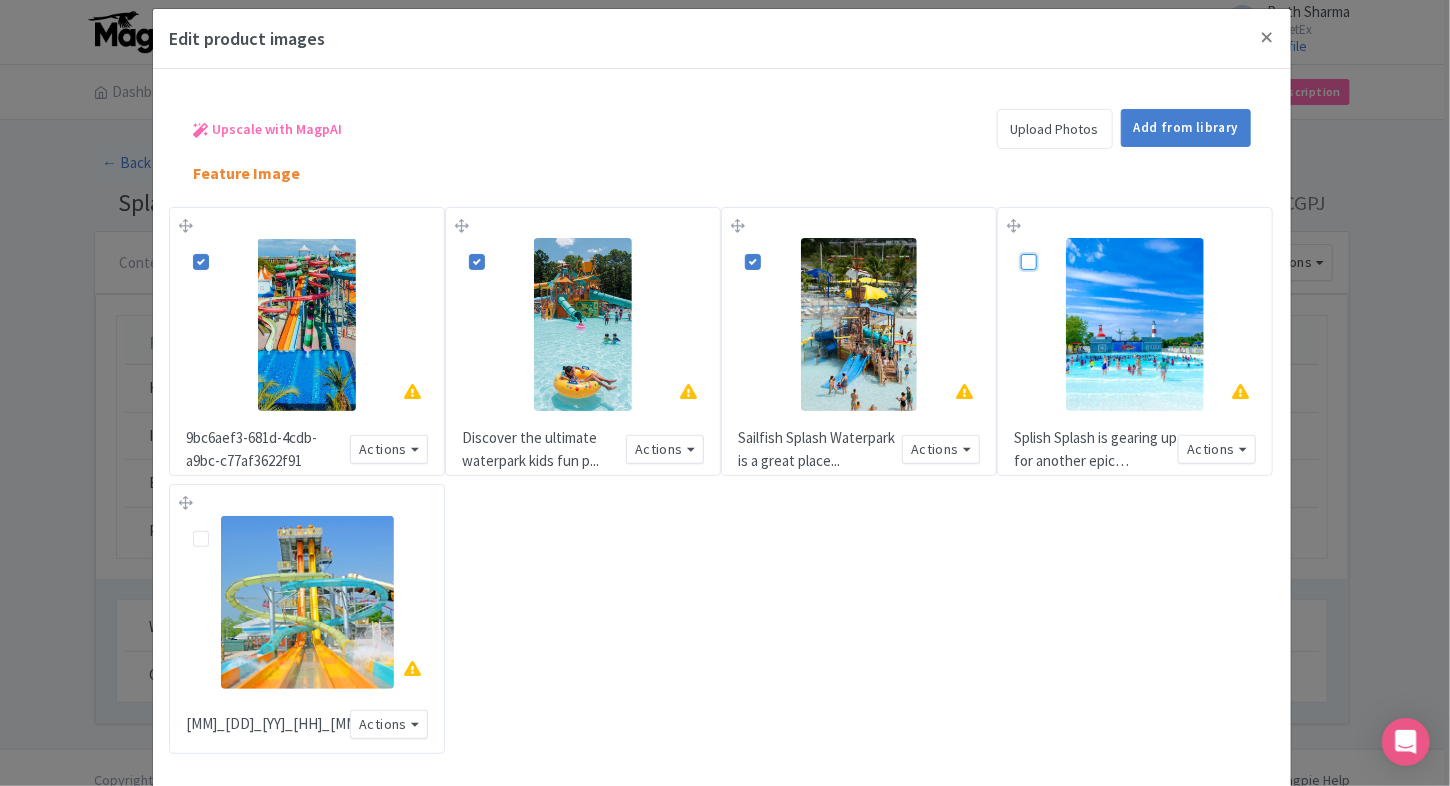 click at bounding box center (1051, 244) 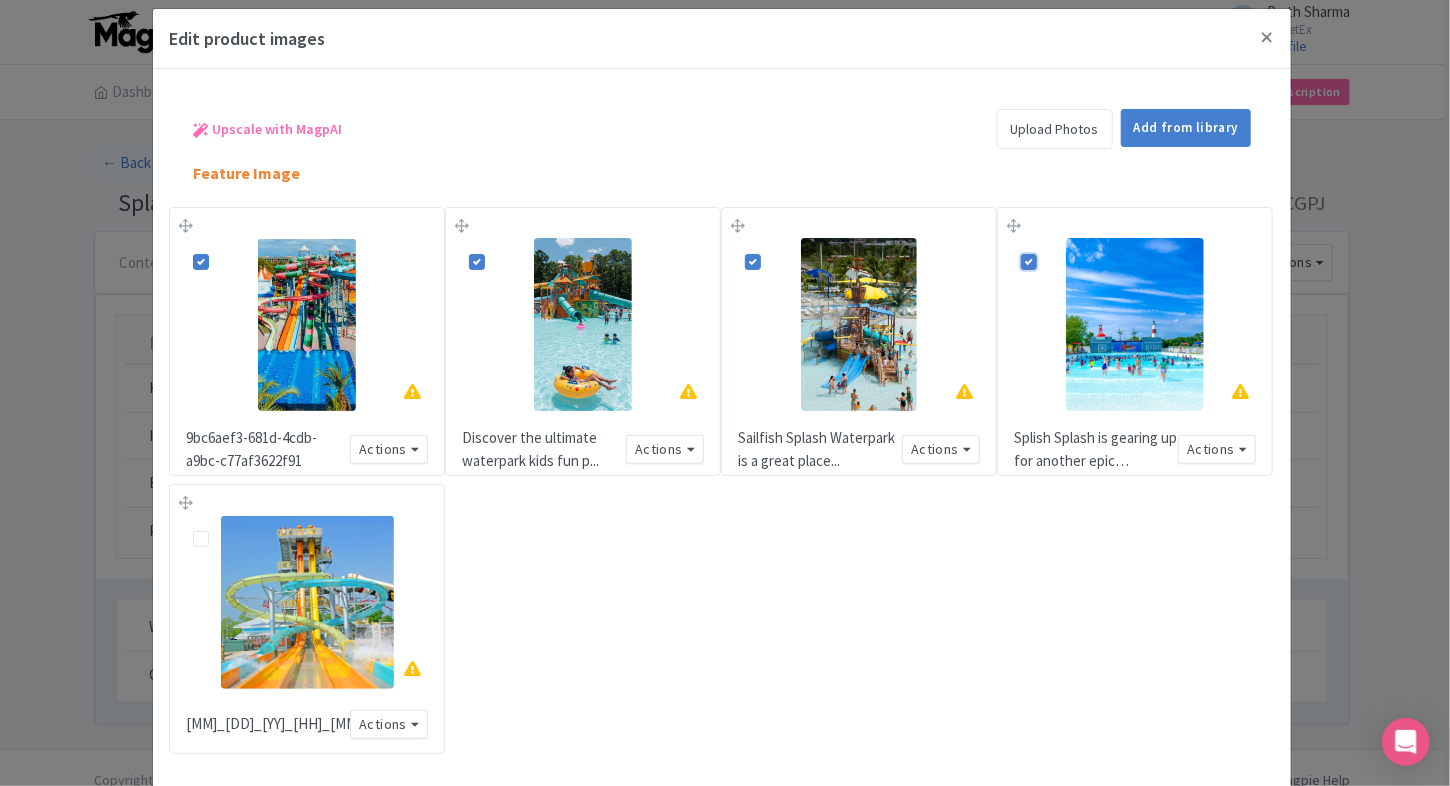 scroll, scrollTop: 184, scrollLeft: 0, axis: vertical 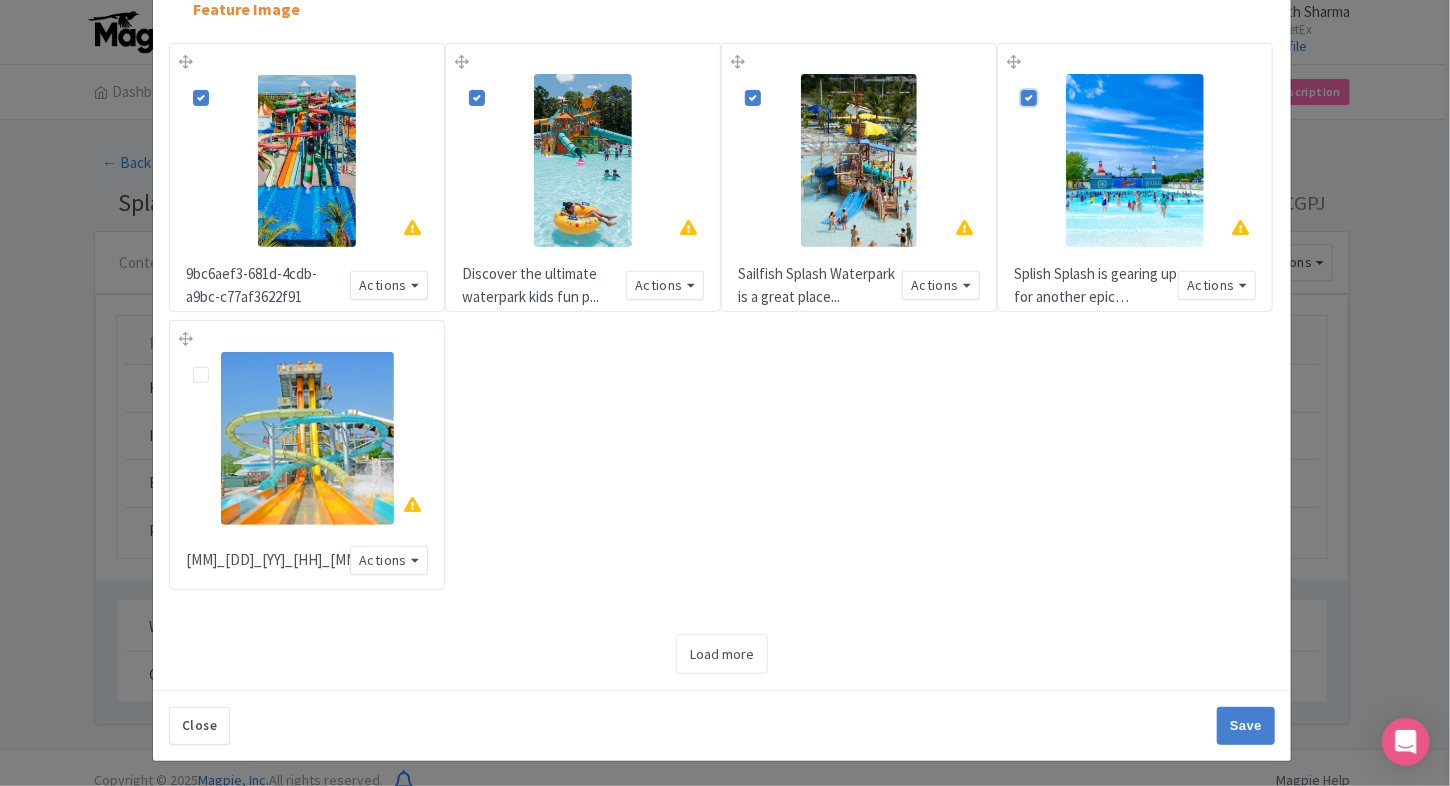 click at bounding box center (217, 364) 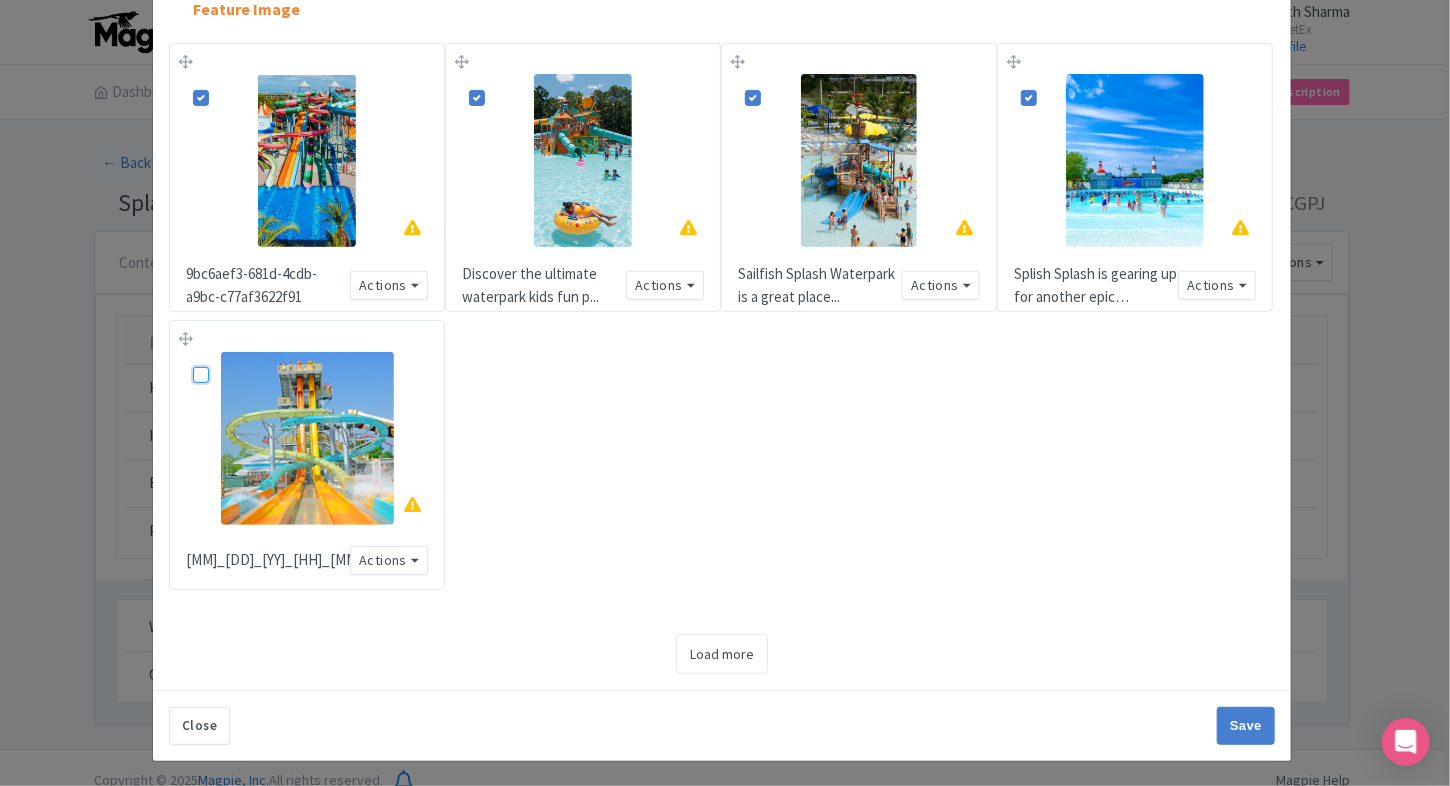 click at bounding box center (223, 358) 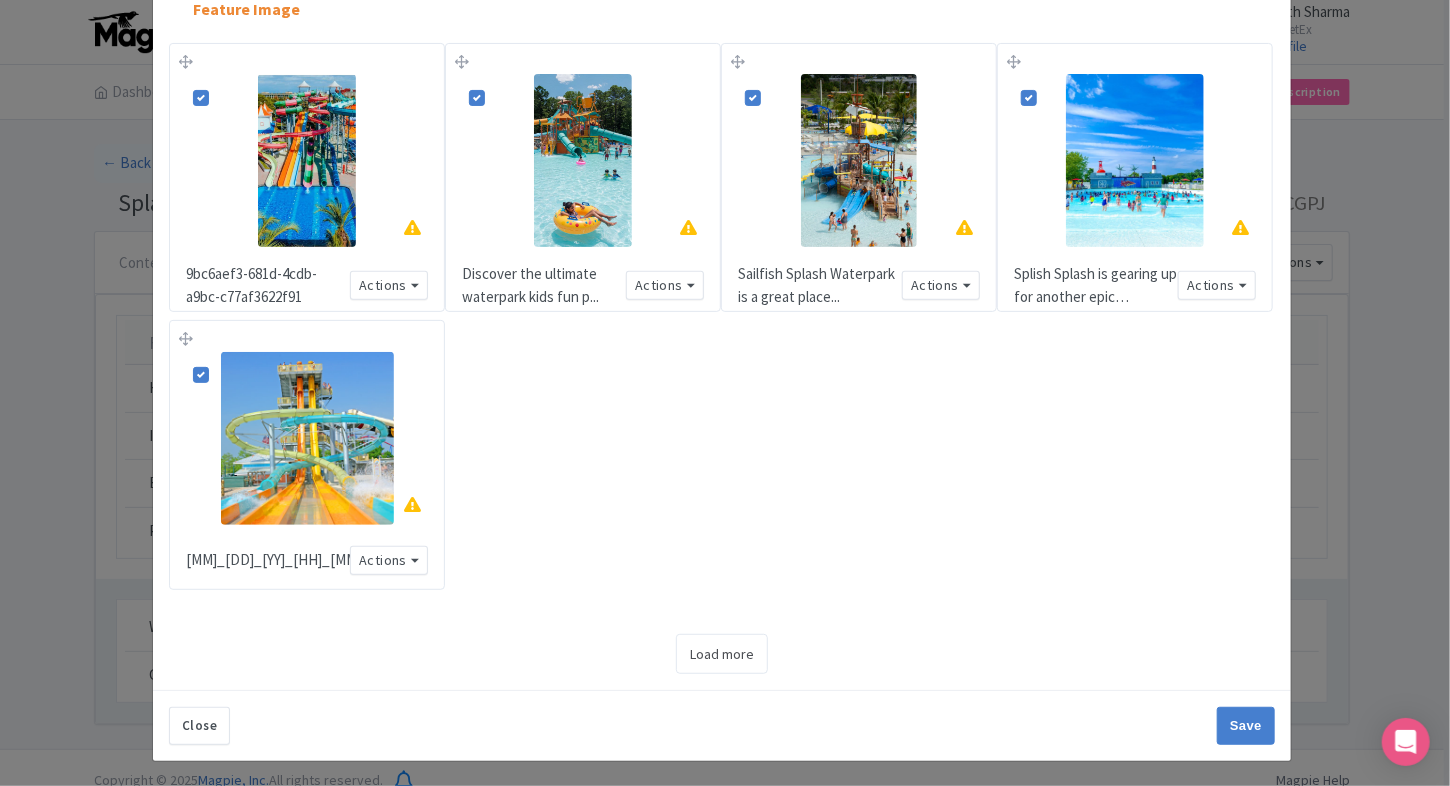 click on "9bc6aef3-681d-4cdb-a9bc-c77af3622f91
Actions
Remove from product
Copy Link
https://res.cloudinary.com/hfyvkoyi1/image/upload/v1754638149/9bc6aef3-681d-4cdb-a9bc-c77af3622f91_dqw0bx.jpg
Download
Delete from account
Fix Resolution
Revert Fix Resolution
Update Image Order
Crop Image
Your images are being upscaled
Discover the ultimate waterpark kids fun p...
Actions
Remove from product
Copy Link
https://res.cloudinary.com/hfyvkoyi1/image/upload/v1754638149/Discover_the_ultimate_waterpark_kids_fun_place_i53use.jpg
Download
Delete from account
Fix Resolution
Revert Fix Resolution
Update Image Order
Crop Image
Your images are being upscaled
Sailfish Splash Waterpark is a great place...
Actions
Remove from product
Copy Link
Download
Delete from account
Crop Image" at bounding box center (722, 320) 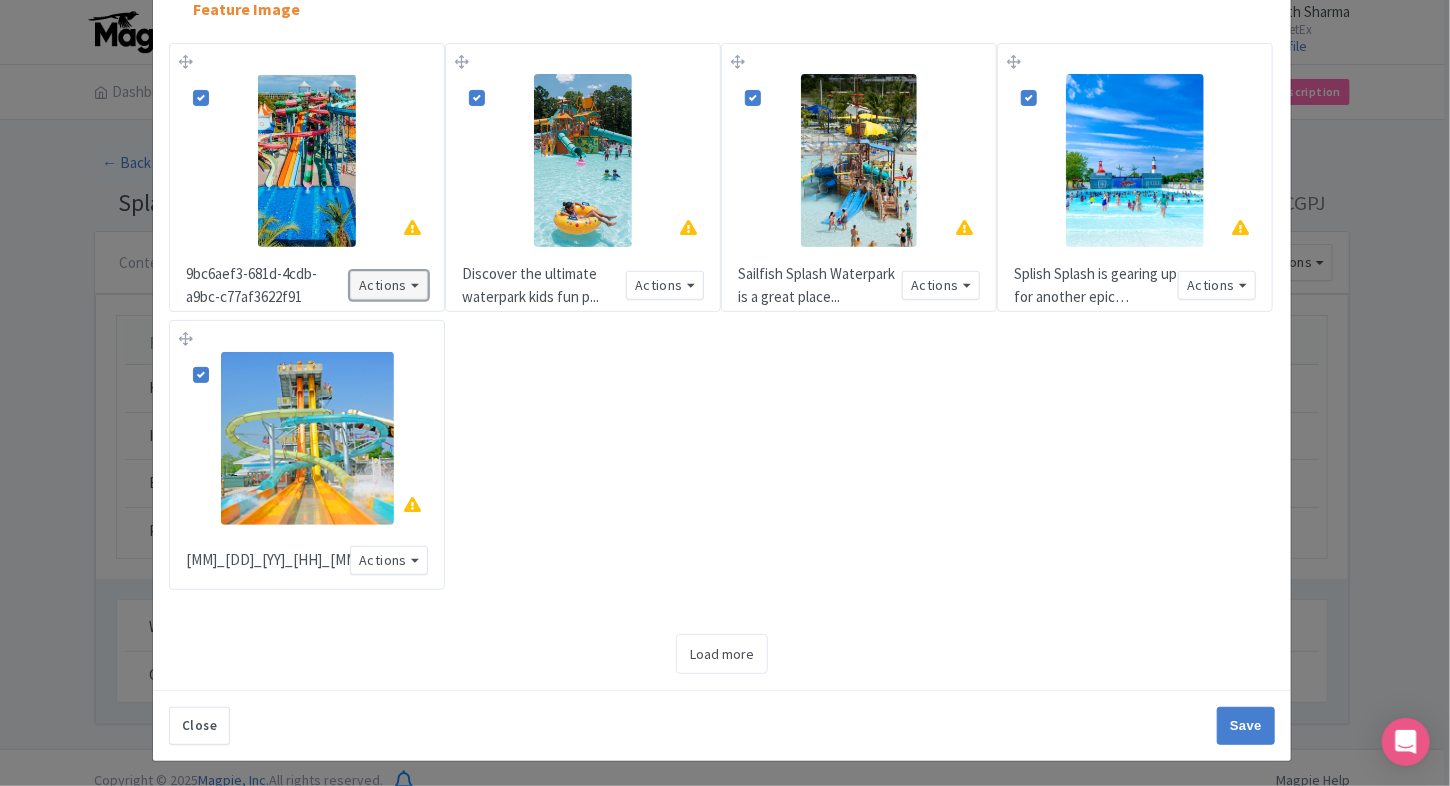click on "Actions" at bounding box center (389, 285) 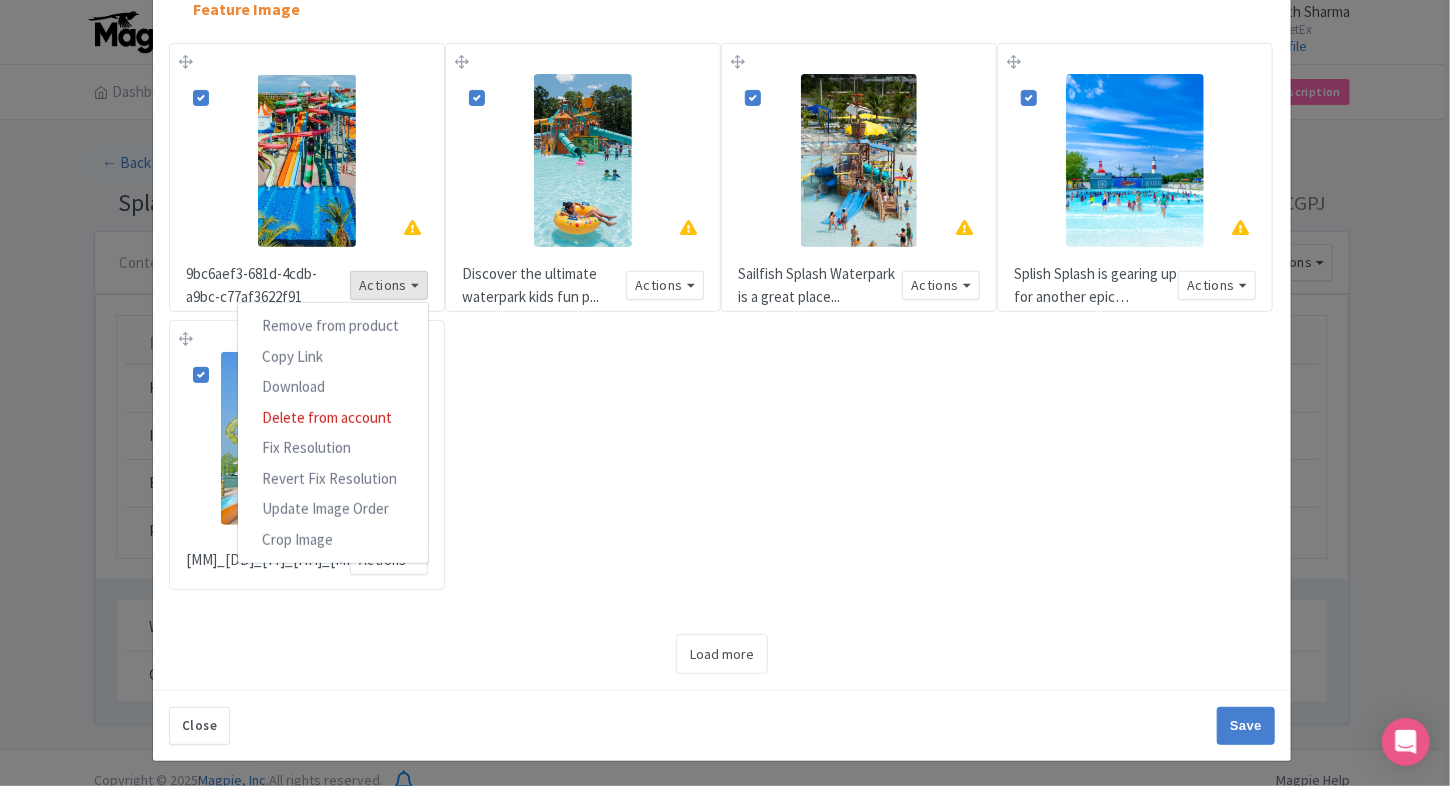 click on "9bc6aef3-681d-4cdb-a9bc-c77af3622f91
Actions
Remove from product
Copy Link
https://res.cloudinary.com/hfyvkoyi1/image/upload/v1754638149/9bc6aef3-681d-4cdb-a9bc-c77af3622f91_dqw0bx.jpg
Download
Delete from account
Fix Resolution
Revert Fix Resolution
Update Image Order
Crop Image
Your images are being upscaled
Discover the ultimate waterpark kids fun p...
Actions
Remove from product
Copy Link
https://res.cloudinary.com/hfyvkoyi1/image/upload/v1754638149/Discover_the_ultimate_waterpark_kids_fun_place_i53use.jpg
Download
Delete from account
Fix Resolution
Revert Fix Resolution
Update Image Order
Crop Image
Your images are being upscaled
Sailfish Splash Waterpark is a great place...
Actions
Remove from product
Copy Link
Download
Delete from account
Crop Image" at bounding box center (722, 320) 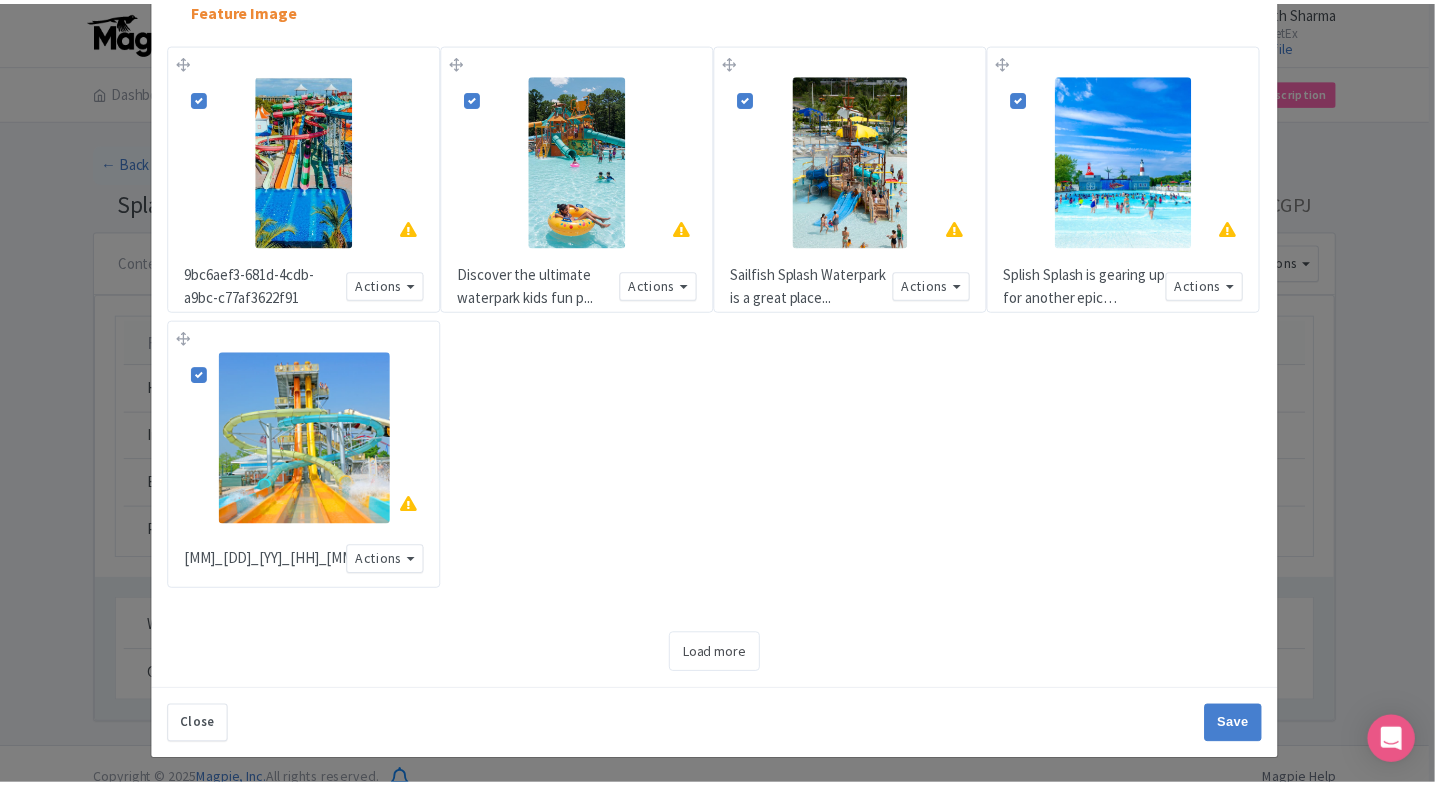 scroll, scrollTop: 0, scrollLeft: 0, axis: both 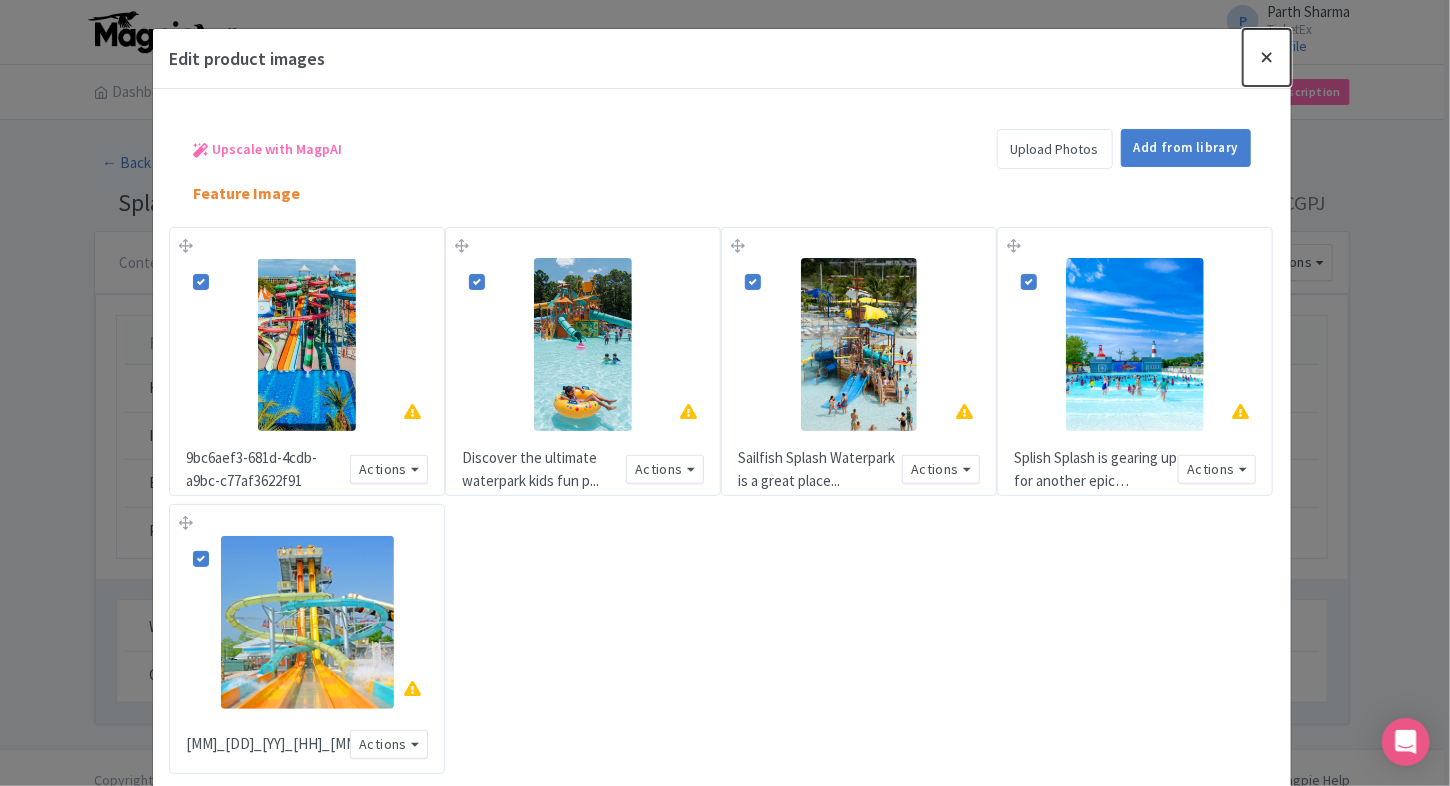 click at bounding box center (1267, 57) 